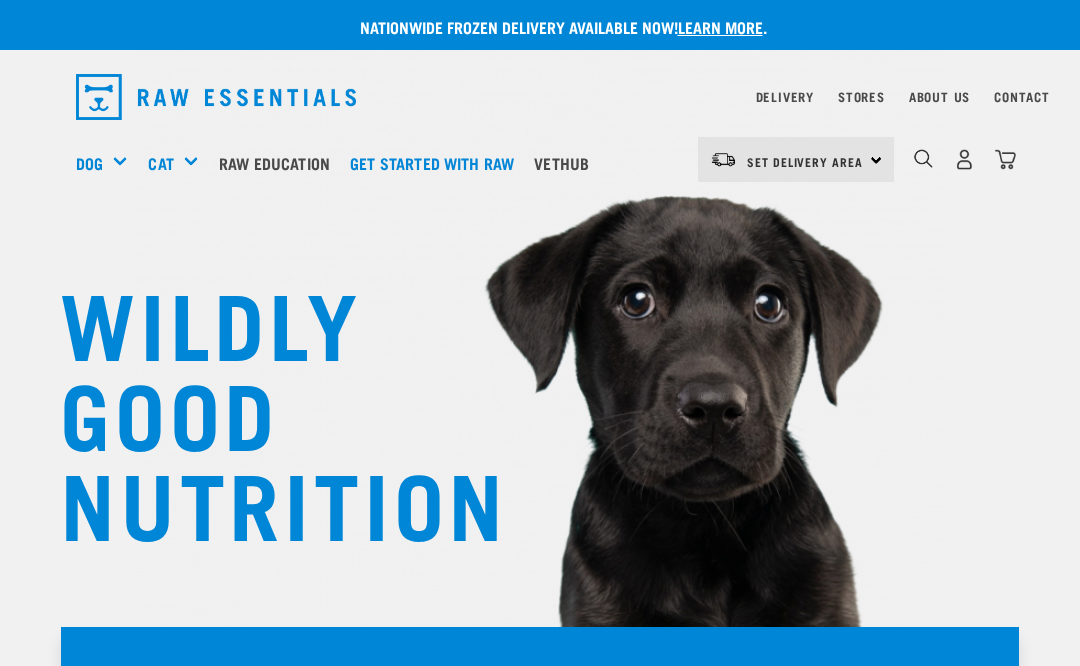 scroll, scrollTop: 0, scrollLeft: 0, axis: both 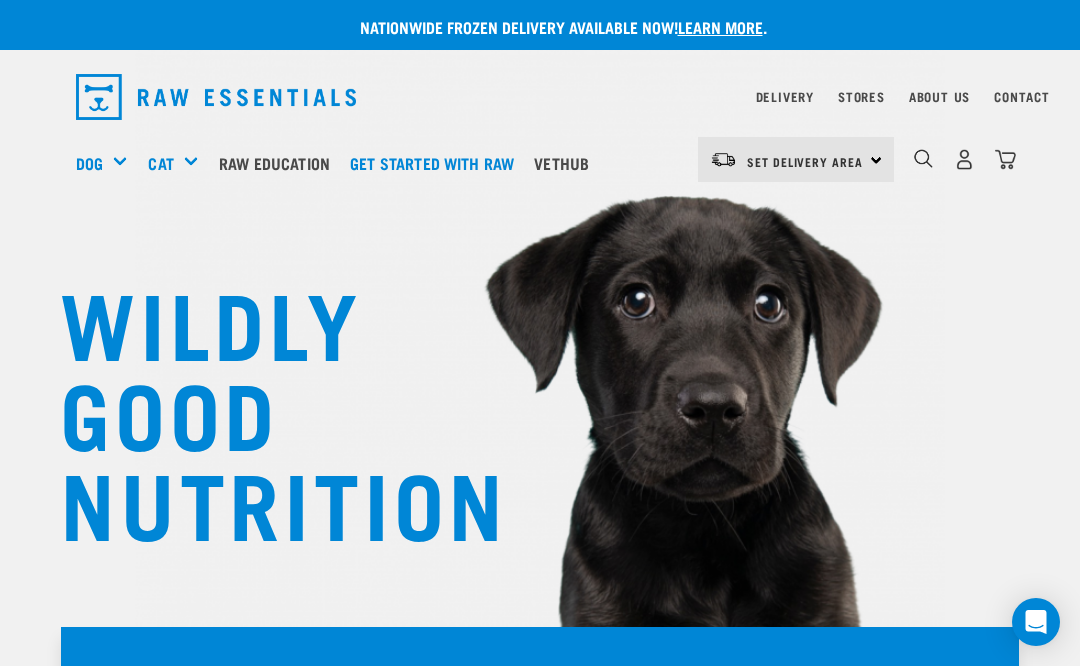 click at bounding box center (964, 159) 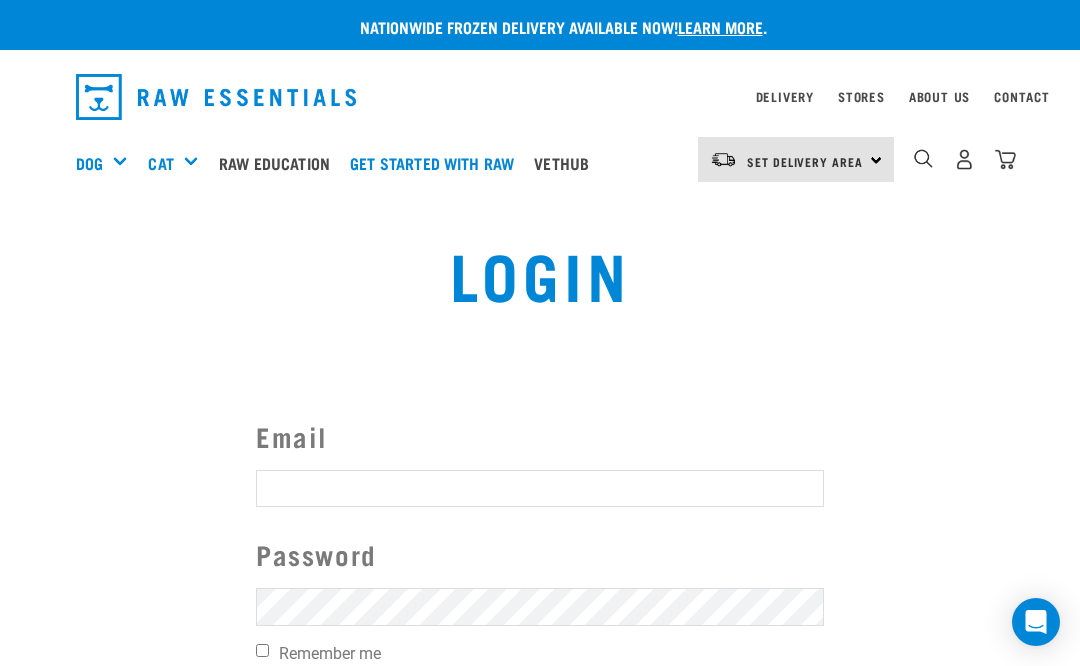 scroll, scrollTop: 0, scrollLeft: 0, axis: both 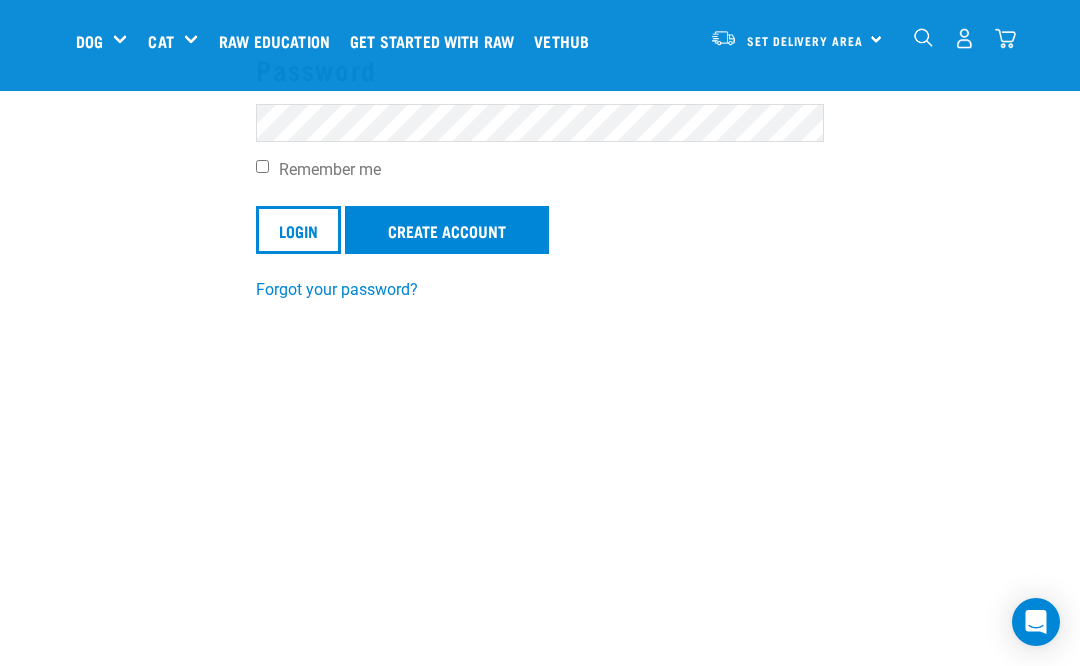 type on "[PERSON_NAME][EMAIL_ADDRESS][DOMAIN_NAME]" 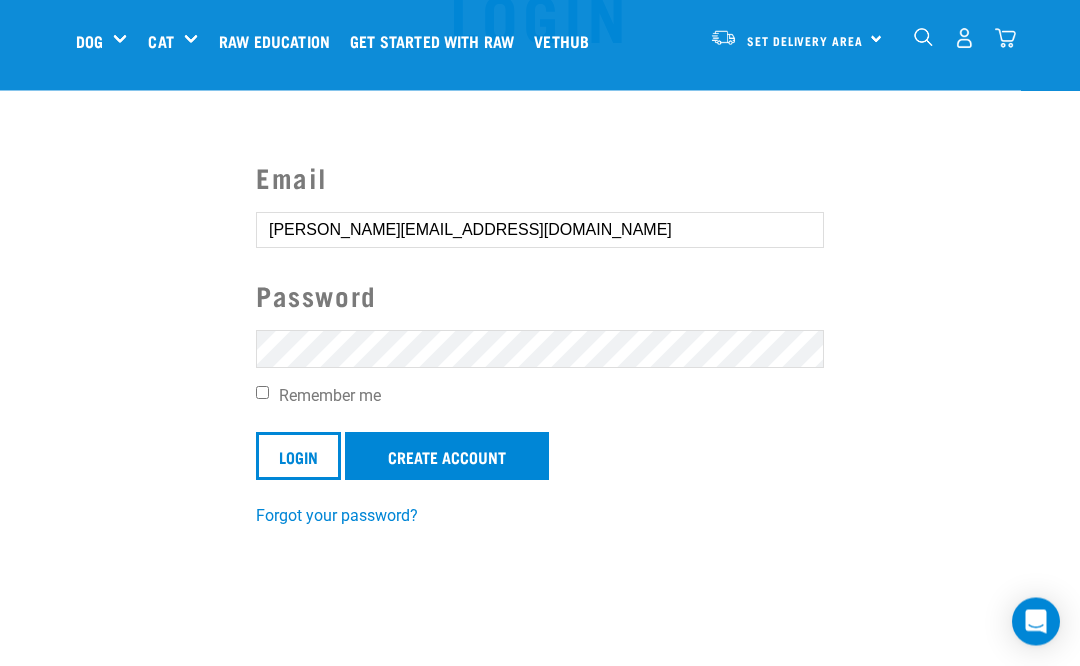 scroll, scrollTop: 99, scrollLeft: 0, axis: vertical 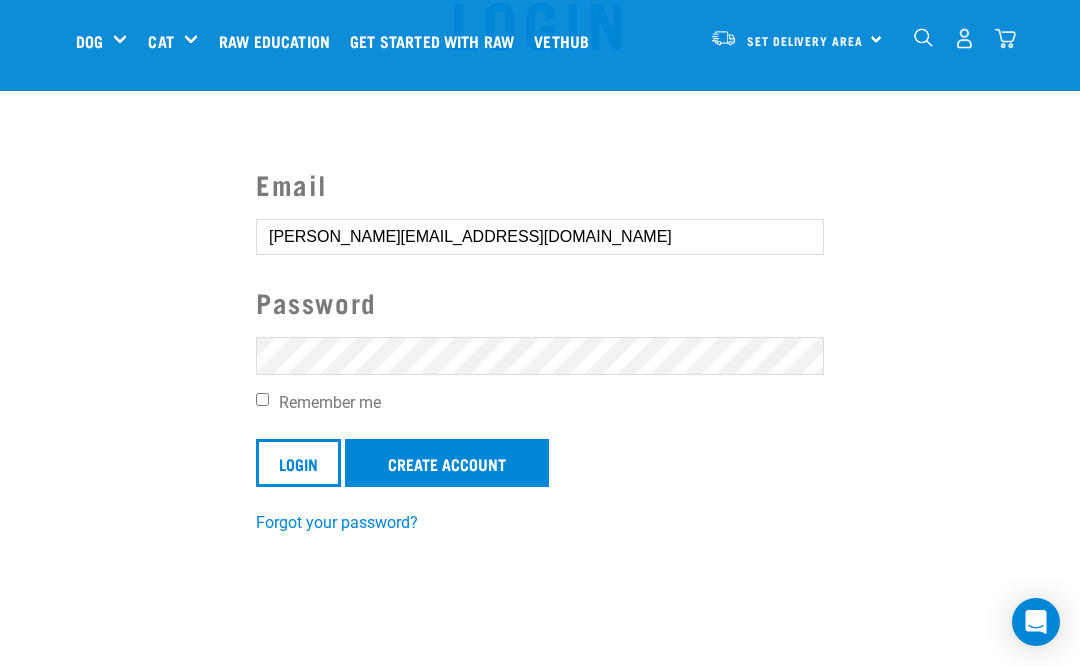 click on "Login" at bounding box center [298, 463] 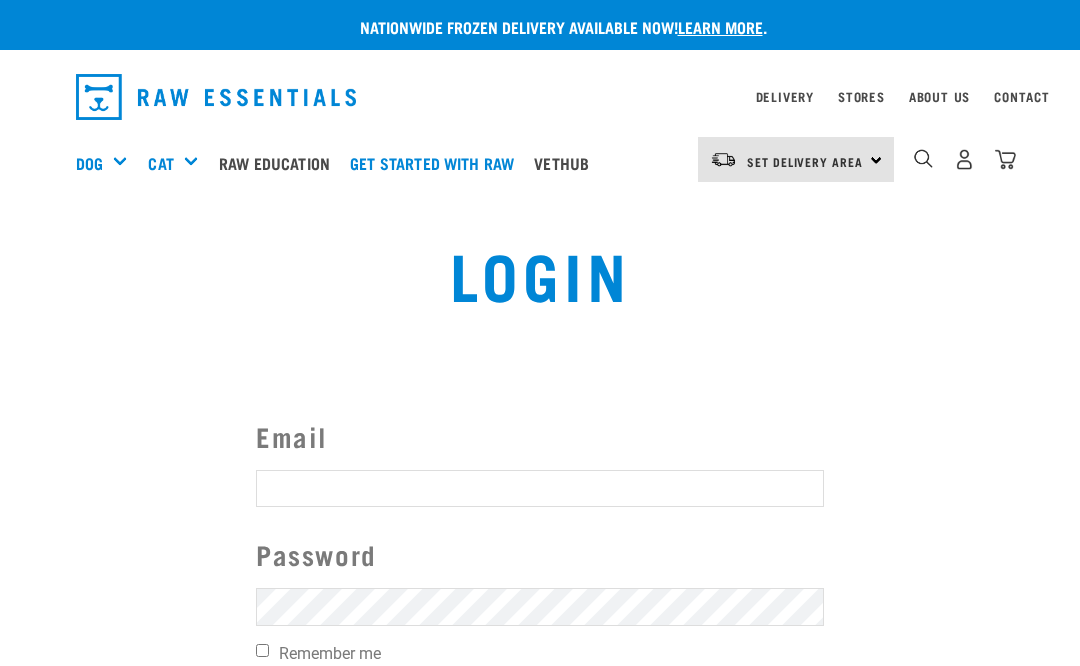 scroll, scrollTop: 0, scrollLeft: 0, axis: both 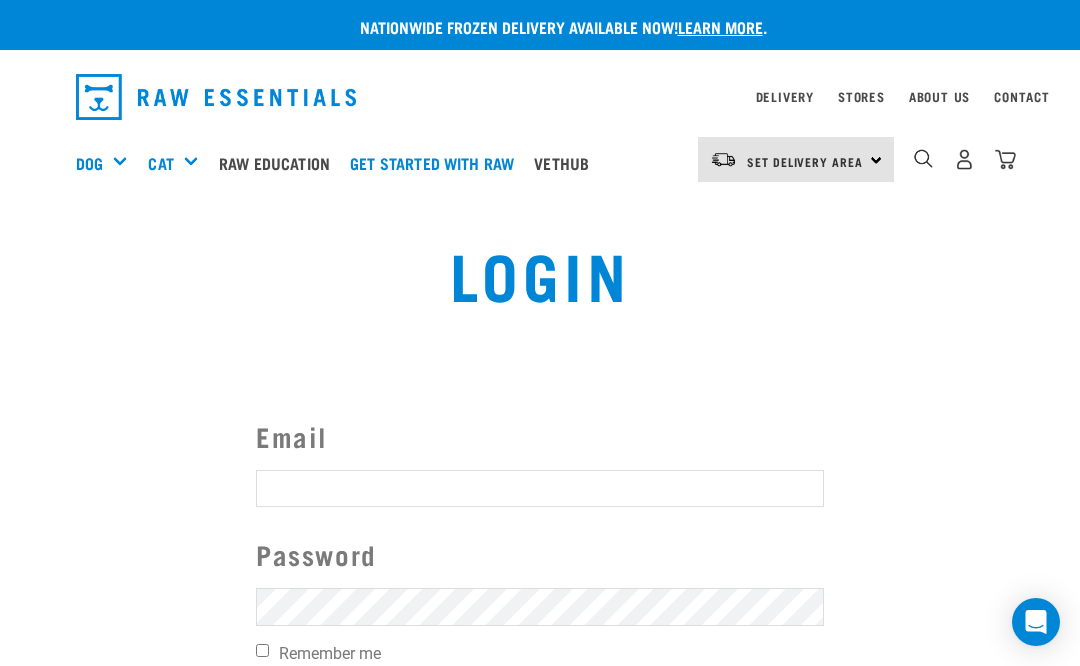 click on "Invalid username or password." at bounding box center (0, 333) 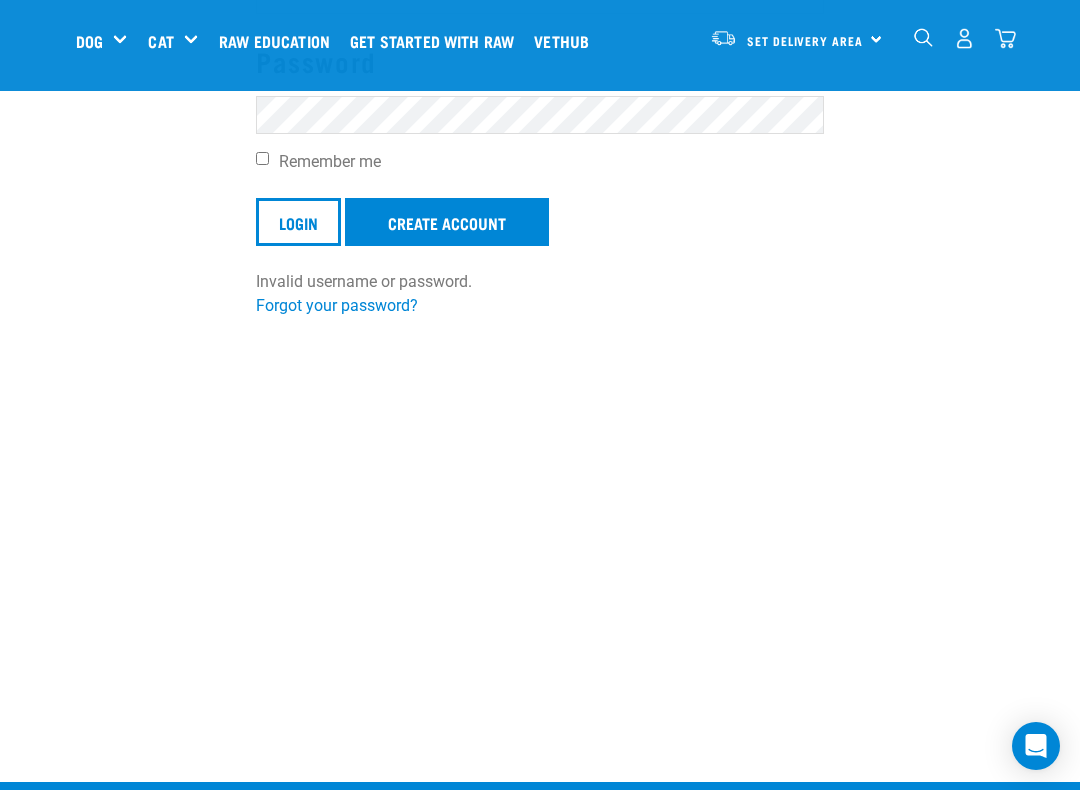 scroll, scrollTop: 364, scrollLeft: 0, axis: vertical 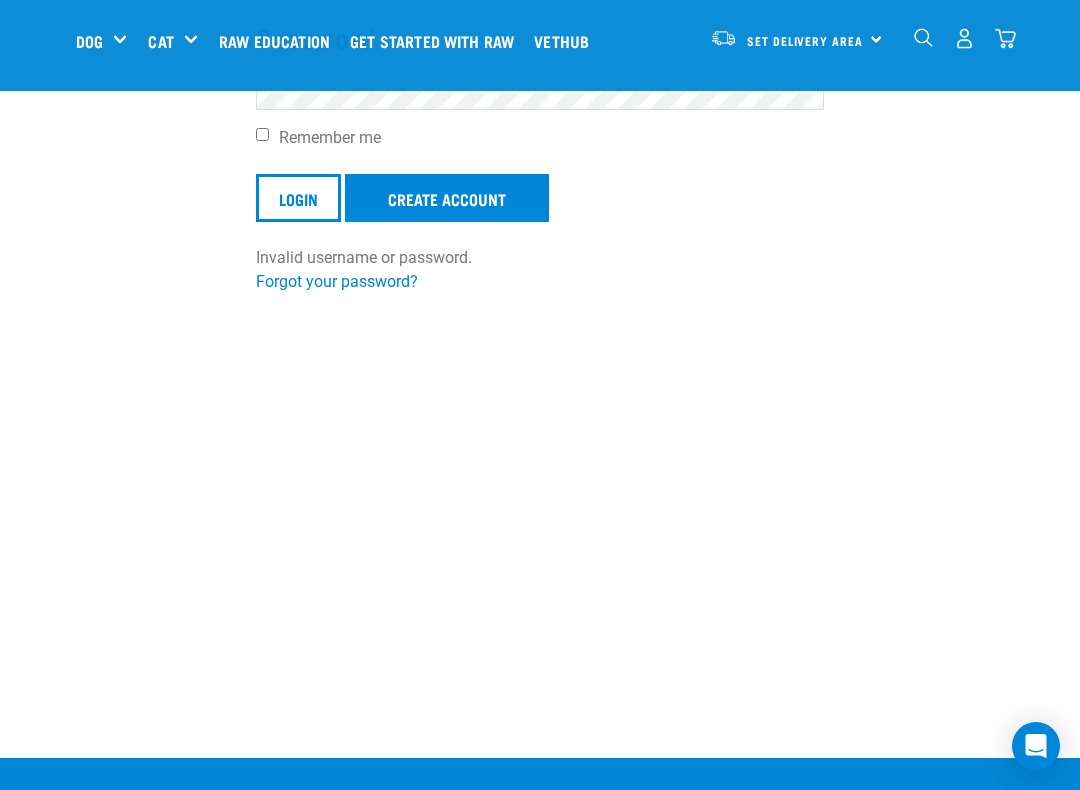 click on "Invalid username or password." at bounding box center (0, 395) 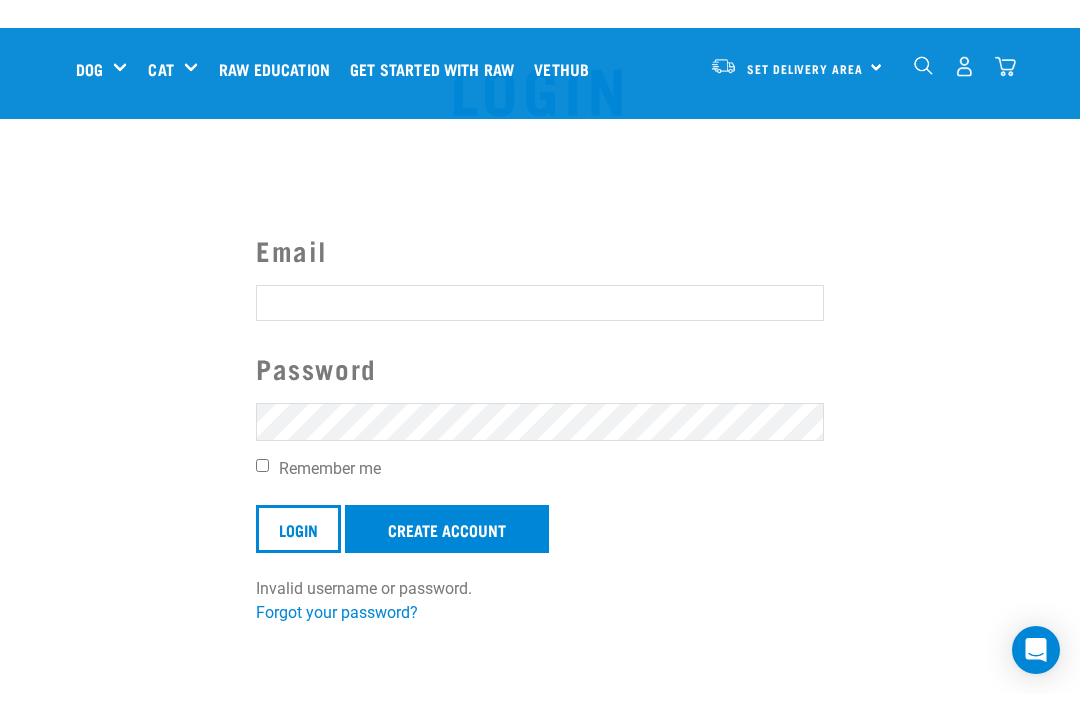 scroll, scrollTop: 48, scrollLeft: 0, axis: vertical 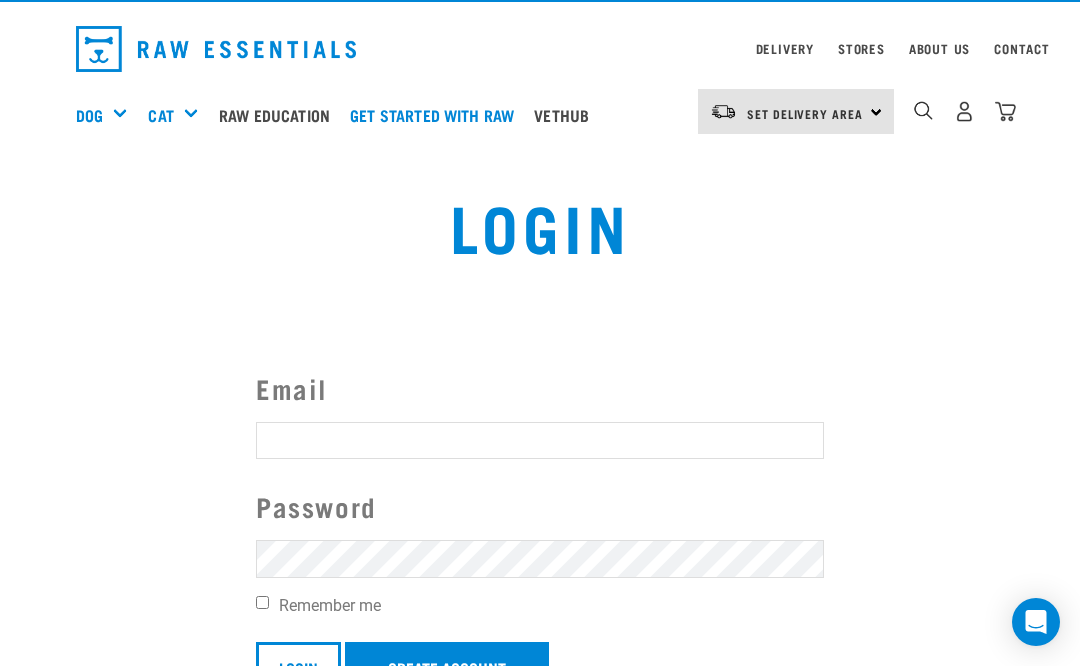 click on "Email" at bounding box center (540, 440) 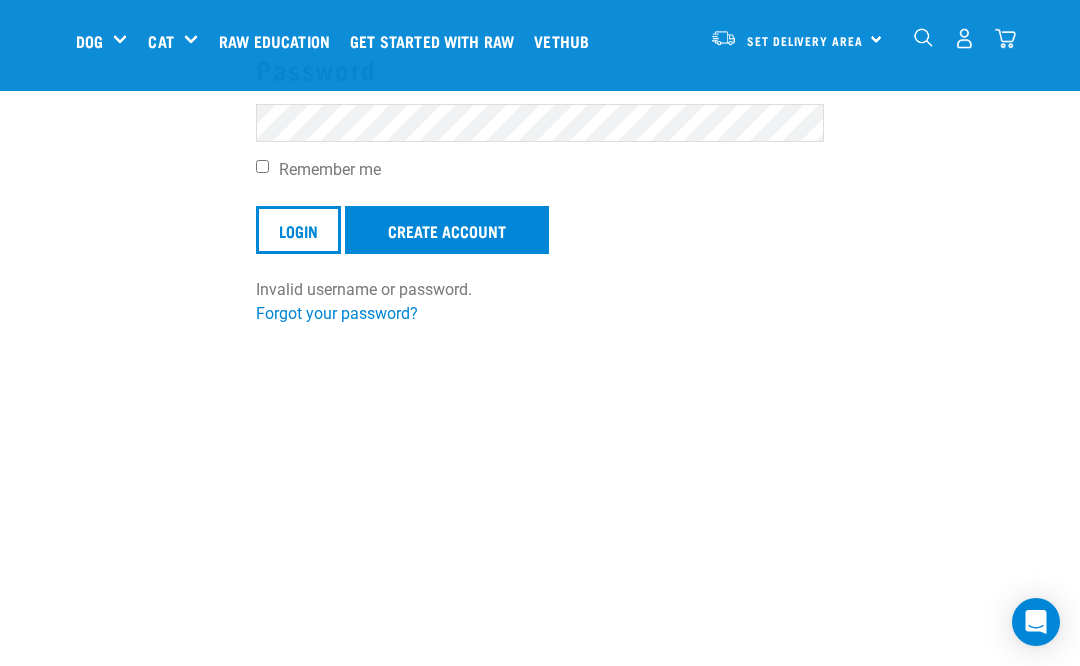 scroll, scrollTop: 331, scrollLeft: 0, axis: vertical 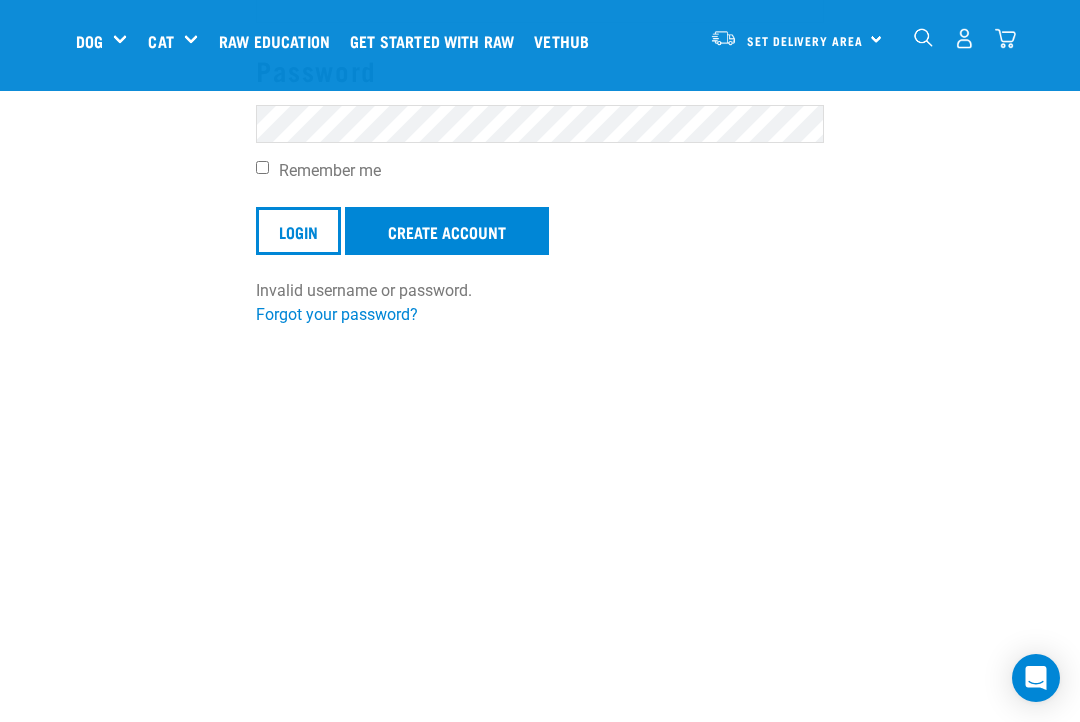 click on "Email
Password
Remember me
Login
Create Account
Invalid username or password.
Forgot your password?" at bounding box center [540, 116] 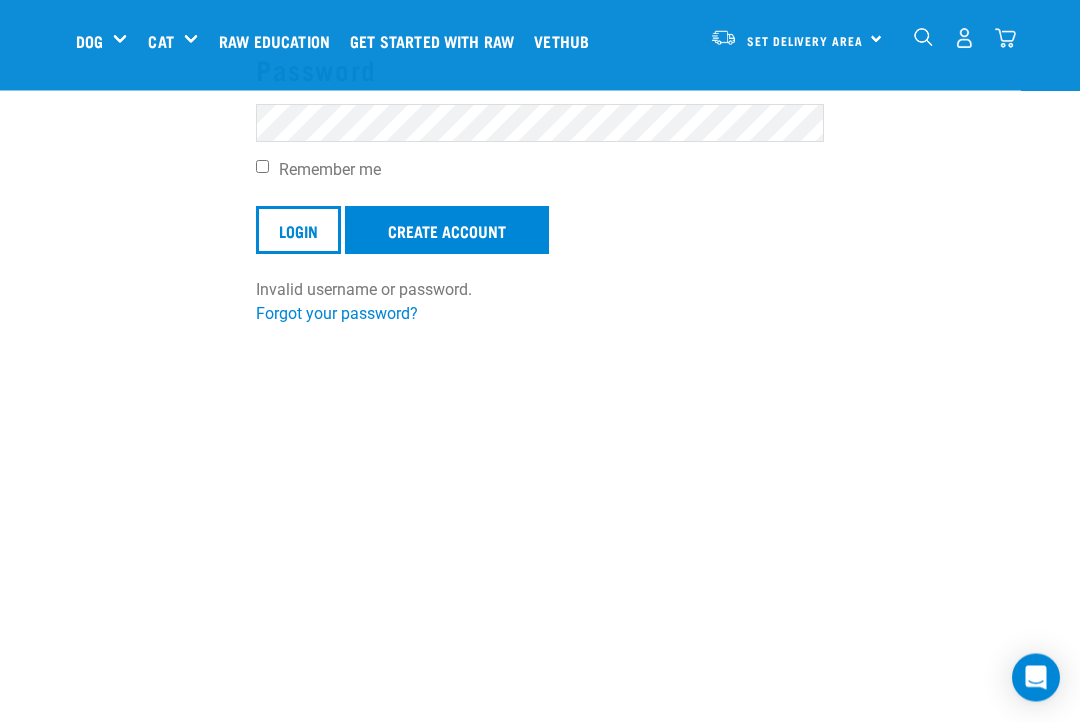 click on "Email
Password
Remember me
Login
Create Account
Invalid username or password.
Forgot your password?" at bounding box center [540, 116] 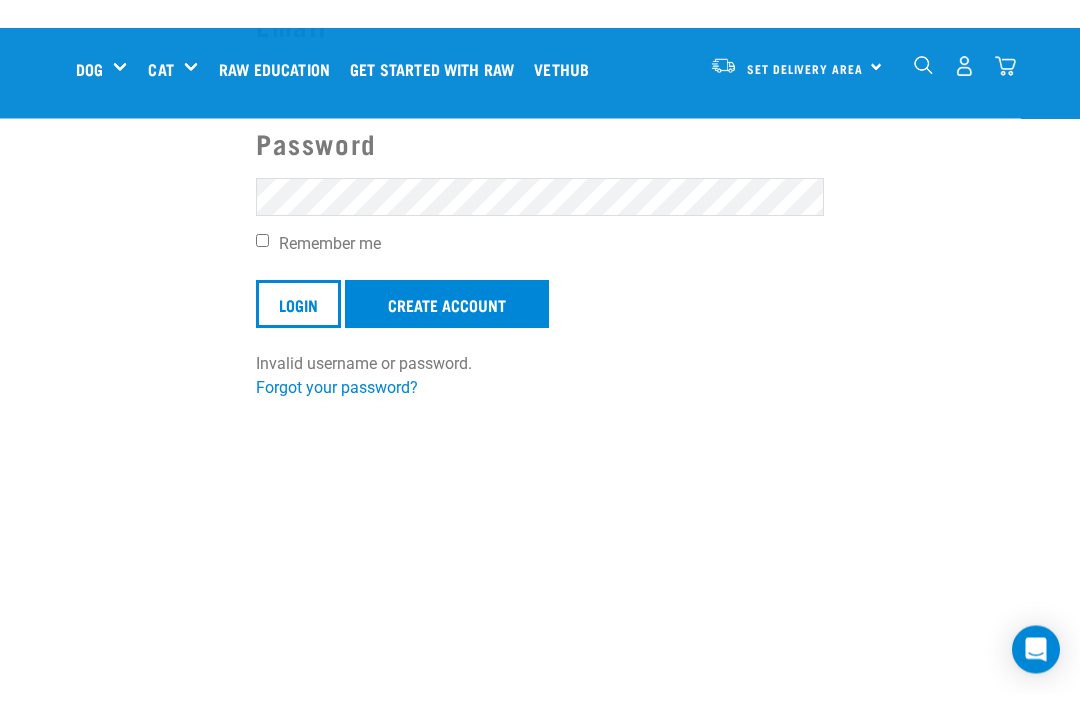 scroll, scrollTop: 254, scrollLeft: 0, axis: vertical 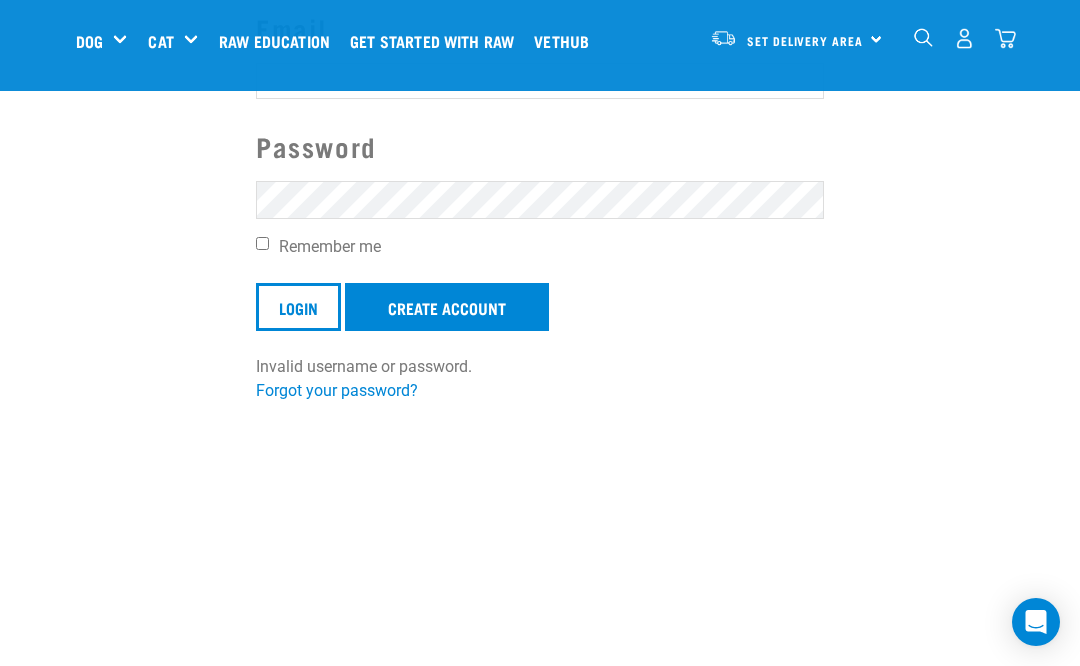 type on "[PERSON_NAME][EMAIL_ADDRESS][DOMAIN_NAME]" 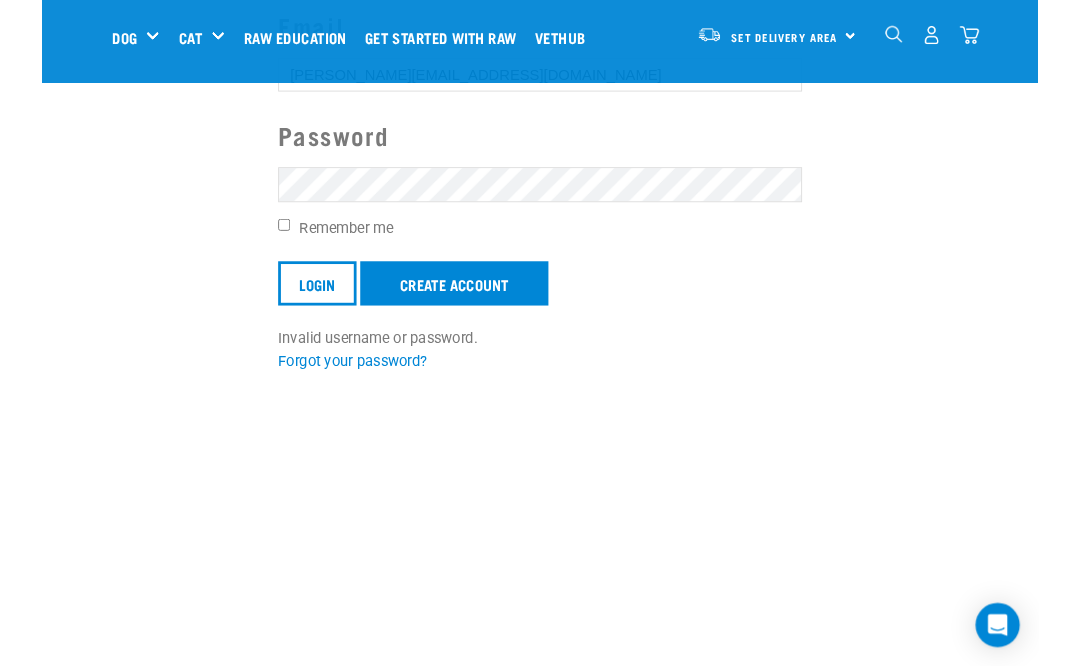 scroll, scrollTop: 255, scrollLeft: 0, axis: vertical 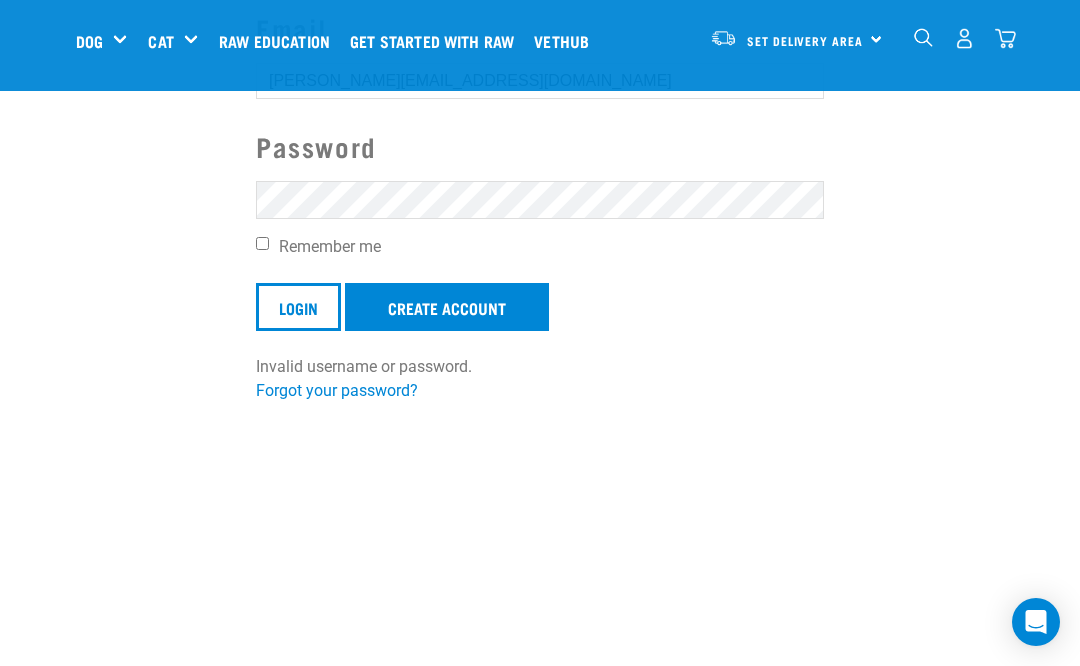 click on "Create Account" at bounding box center [447, 307] 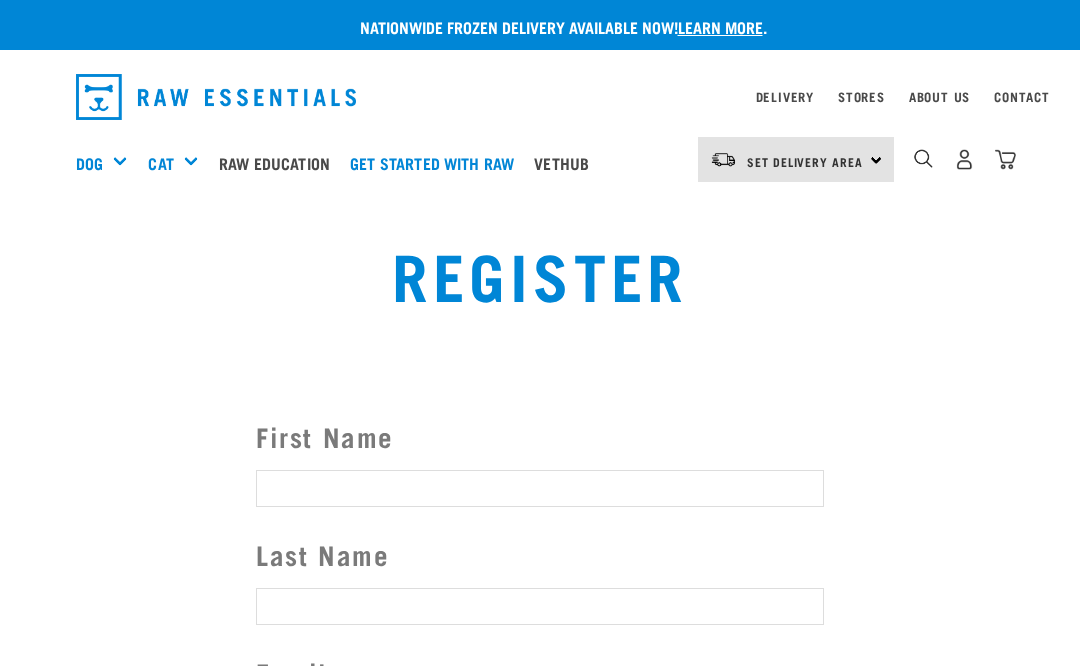 scroll, scrollTop: 0, scrollLeft: 0, axis: both 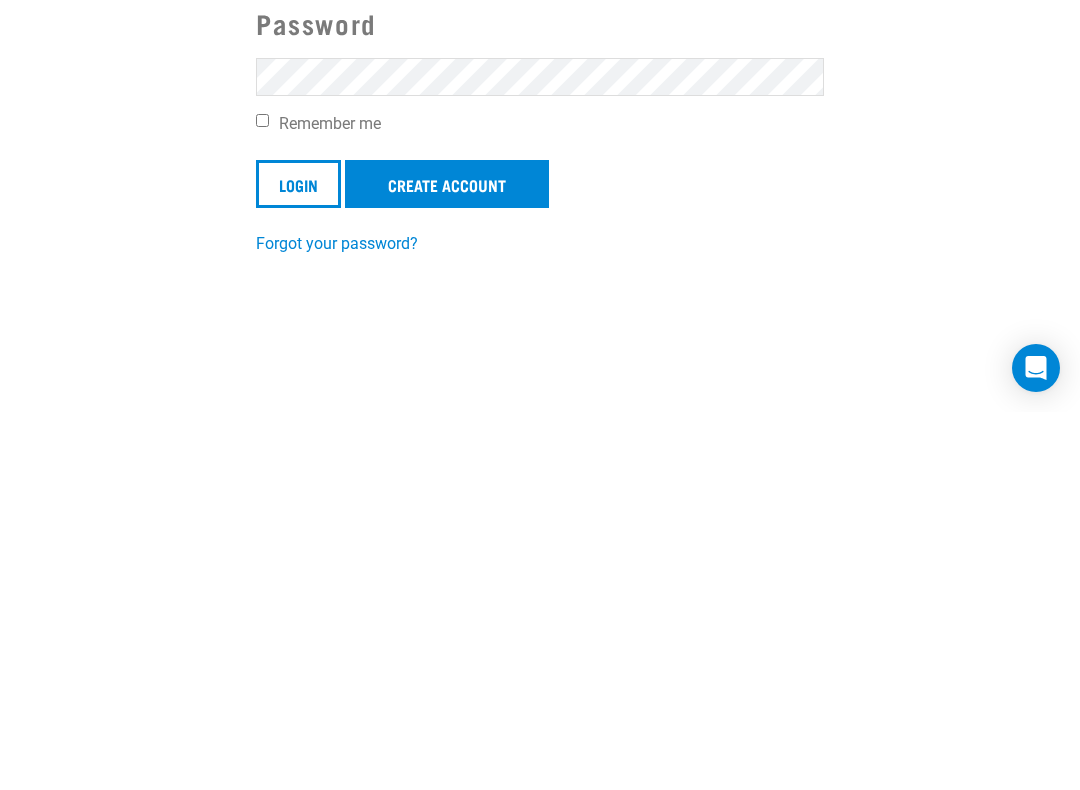 click on "Forgot your password?" at bounding box center [337, 621] 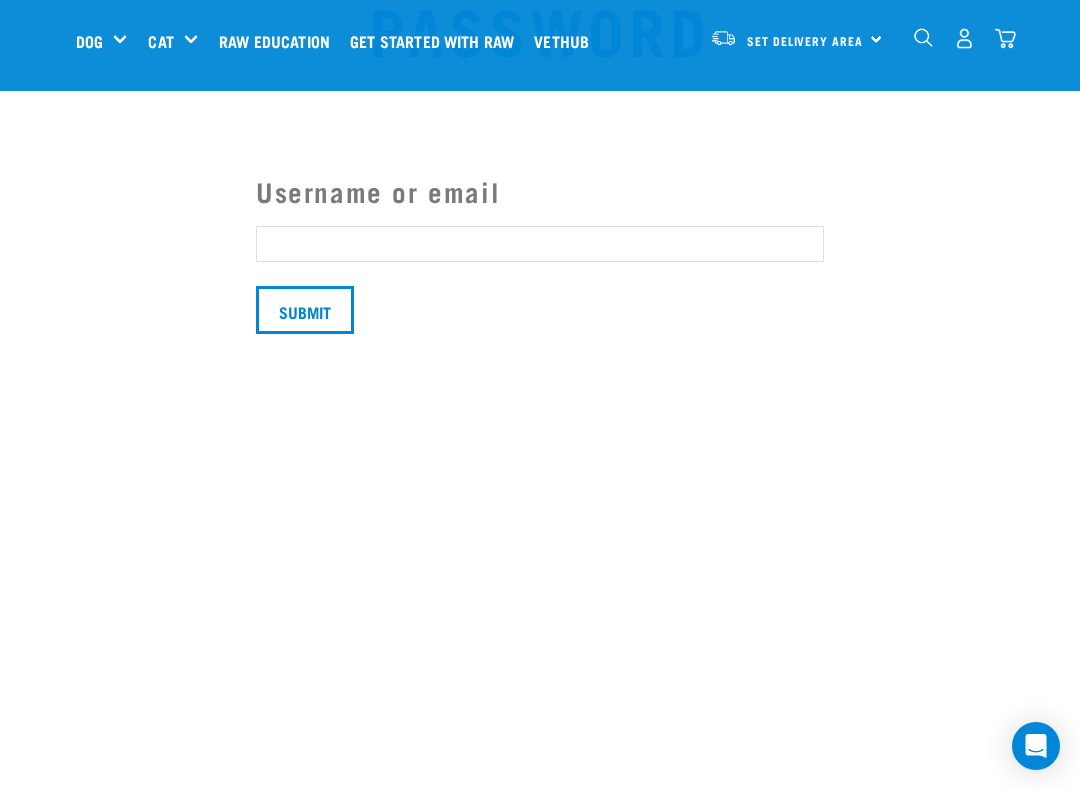 scroll, scrollTop: 165, scrollLeft: 0, axis: vertical 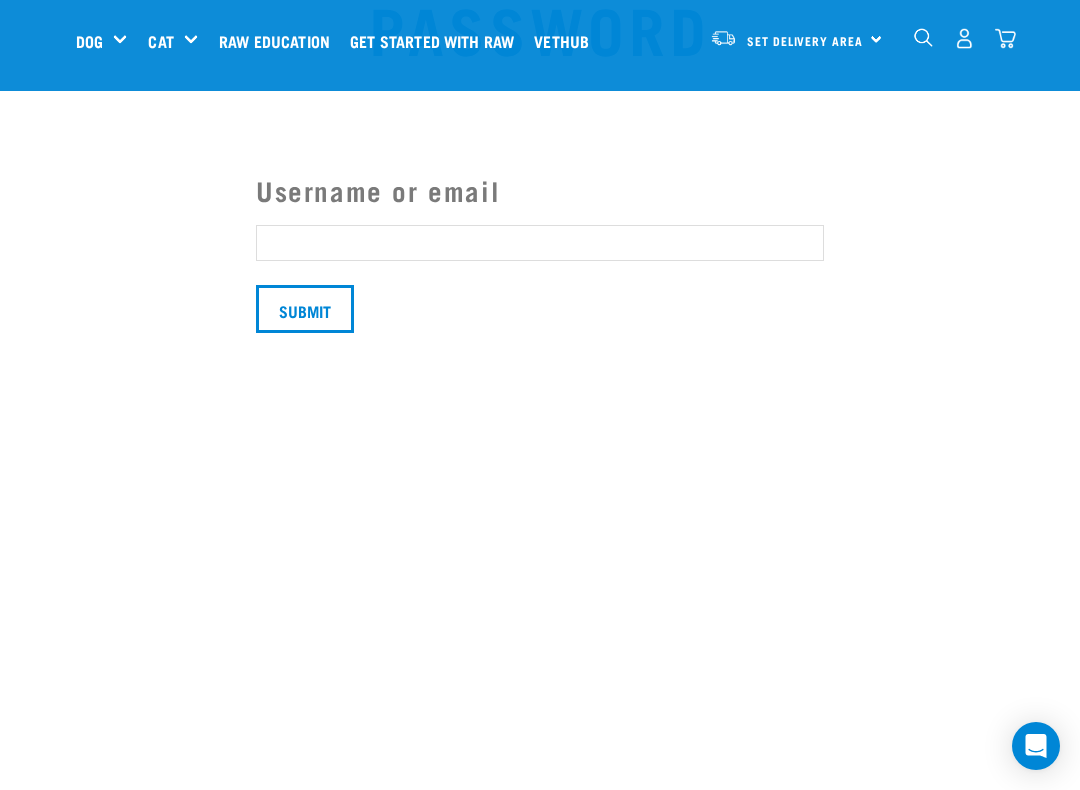 click on "Username or email" at bounding box center [540, 243] 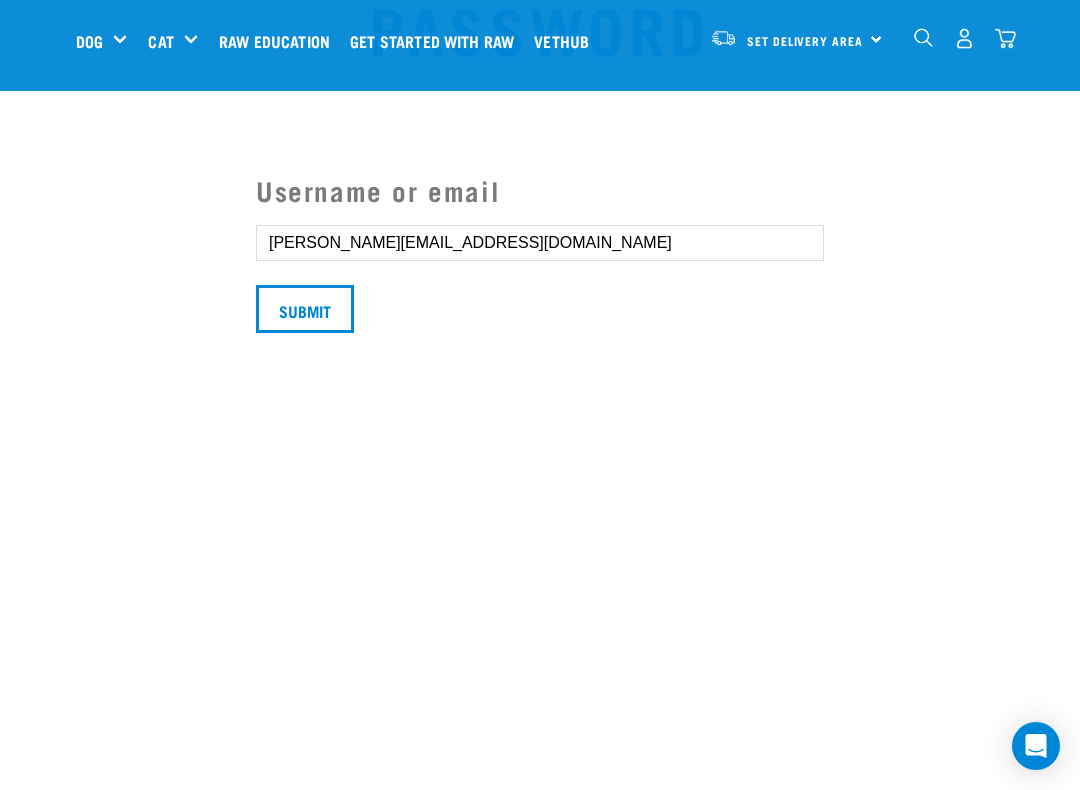 type on "Kim_maitland@hotmail.com" 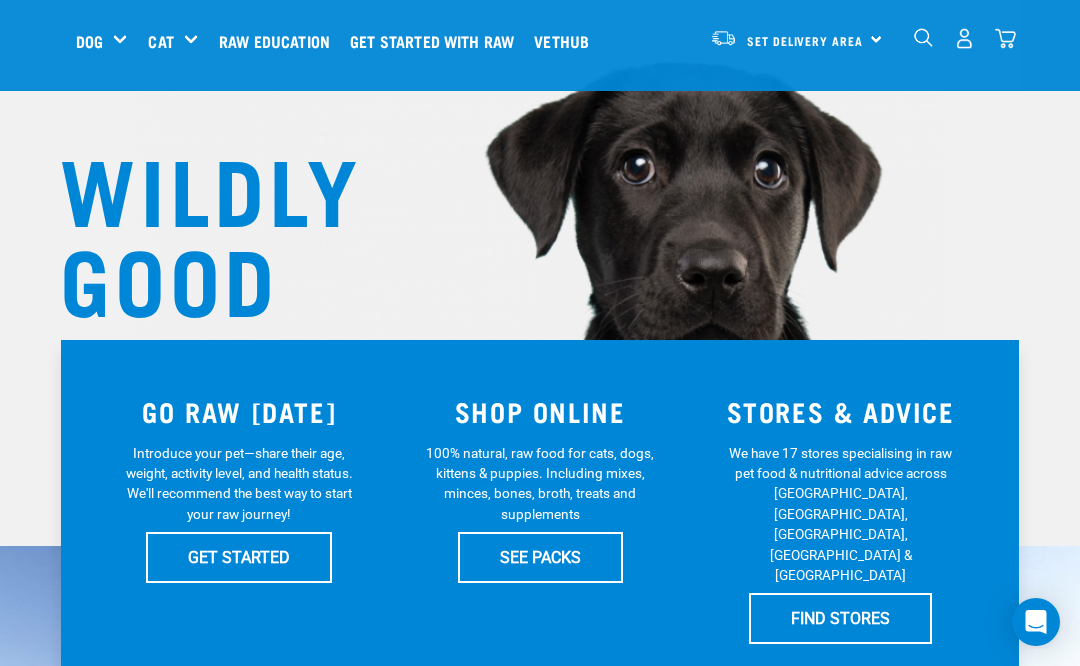 scroll, scrollTop: 133, scrollLeft: 0, axis: vertical 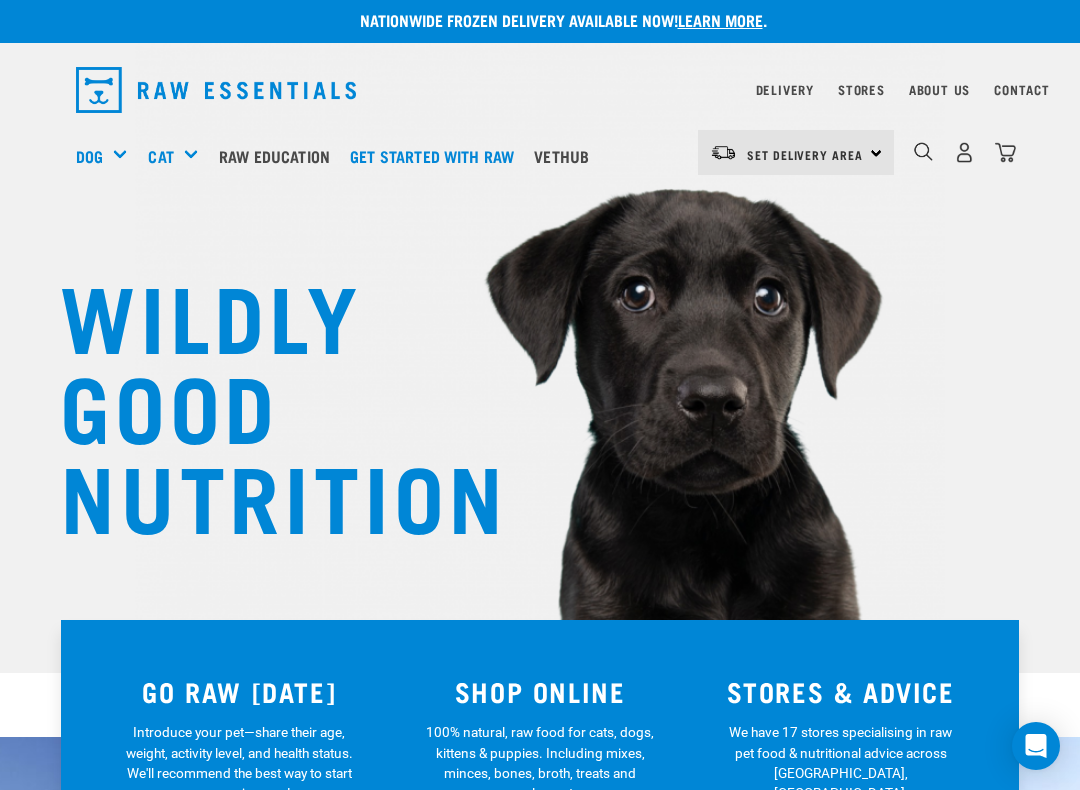 click on "Treats" at bounding box center [0, 0] 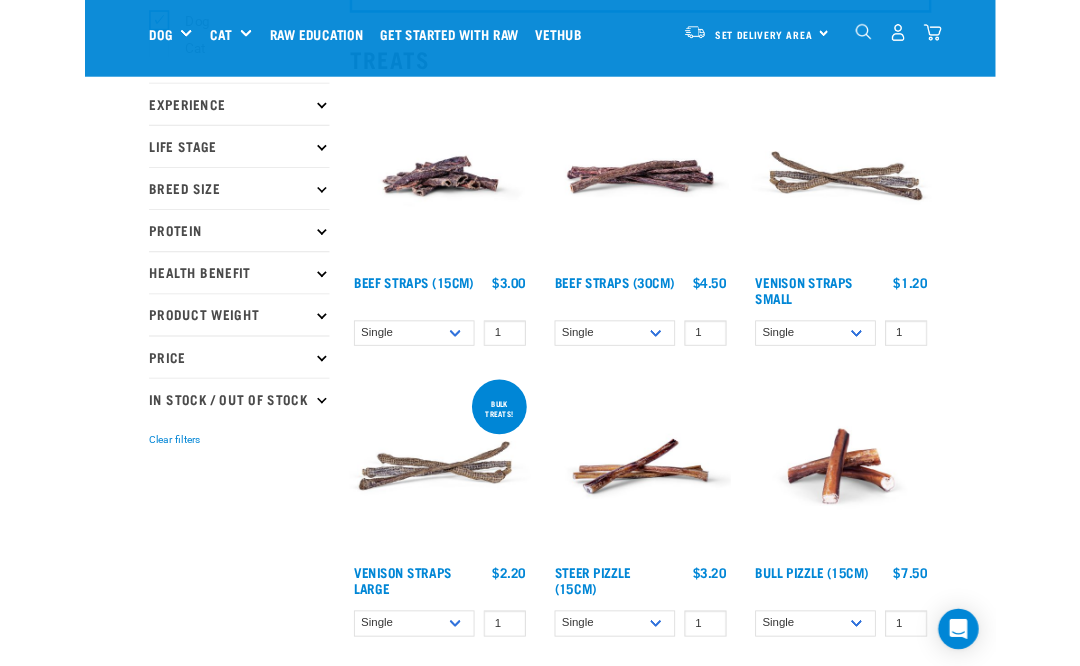 scroll, scrollTop: 196, scrollLeft: 0, axis: vertical 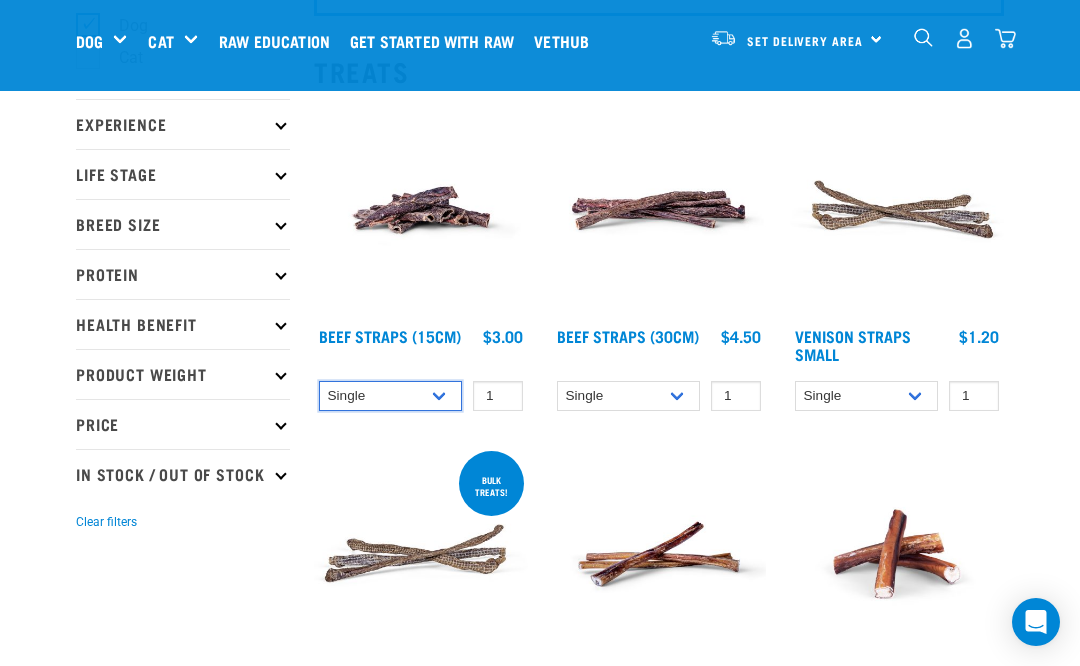 click on "Single
6 per pack
25 per pack" at bounding box center [390, 396] 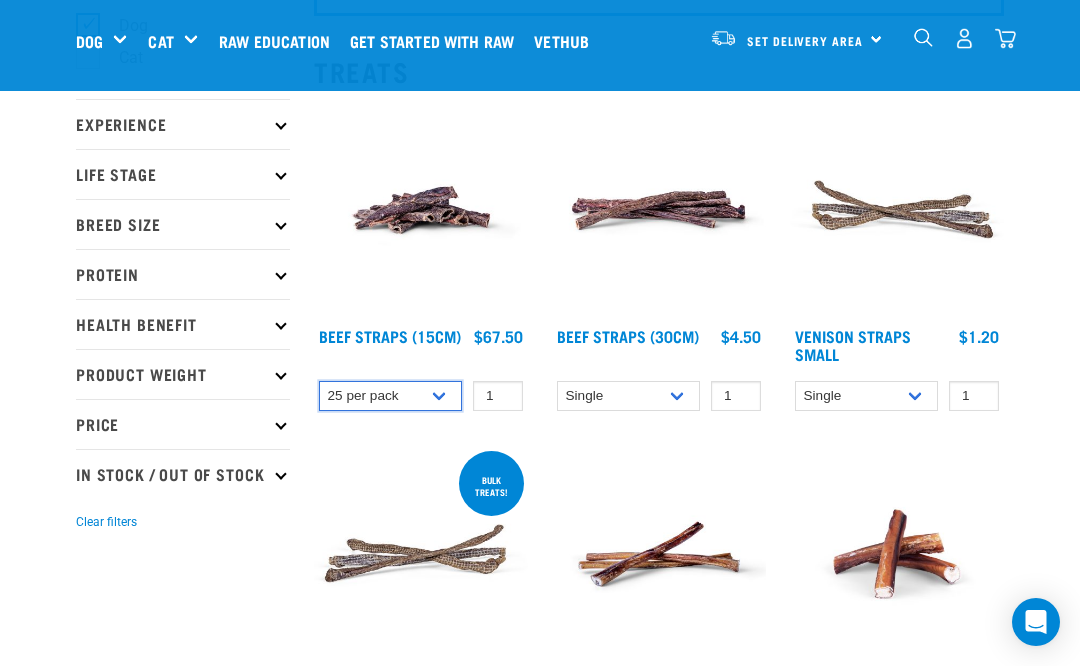 click on "Single
6 per pack
25 per pack" at bounding box center [390, 396] 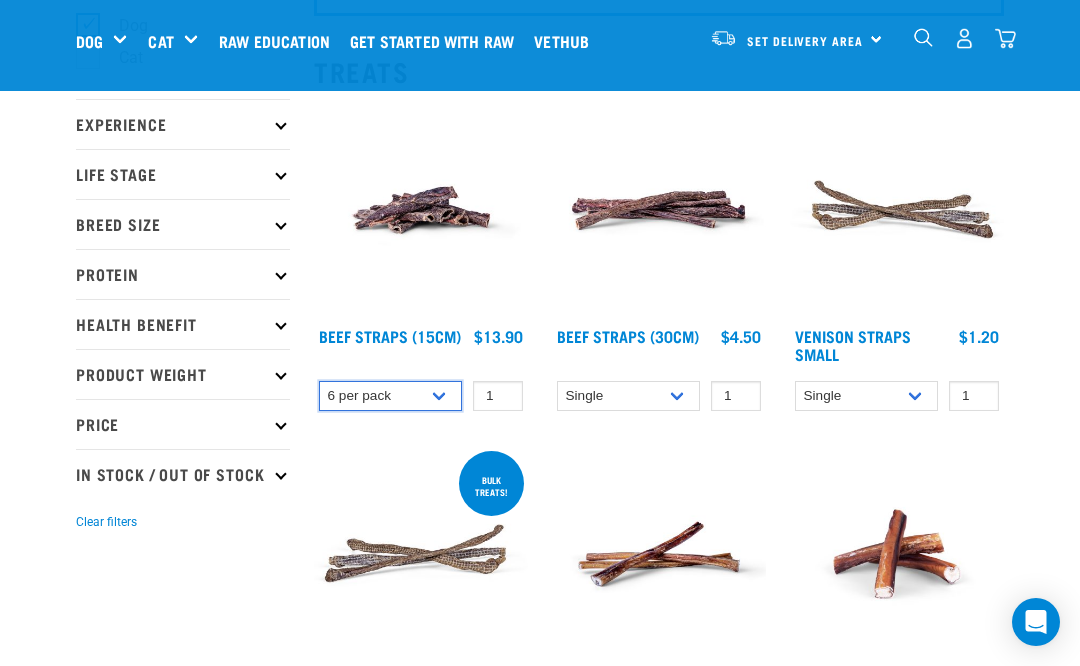scroll, scrollTop: 227, scrollLeft: 0, axis: vertical 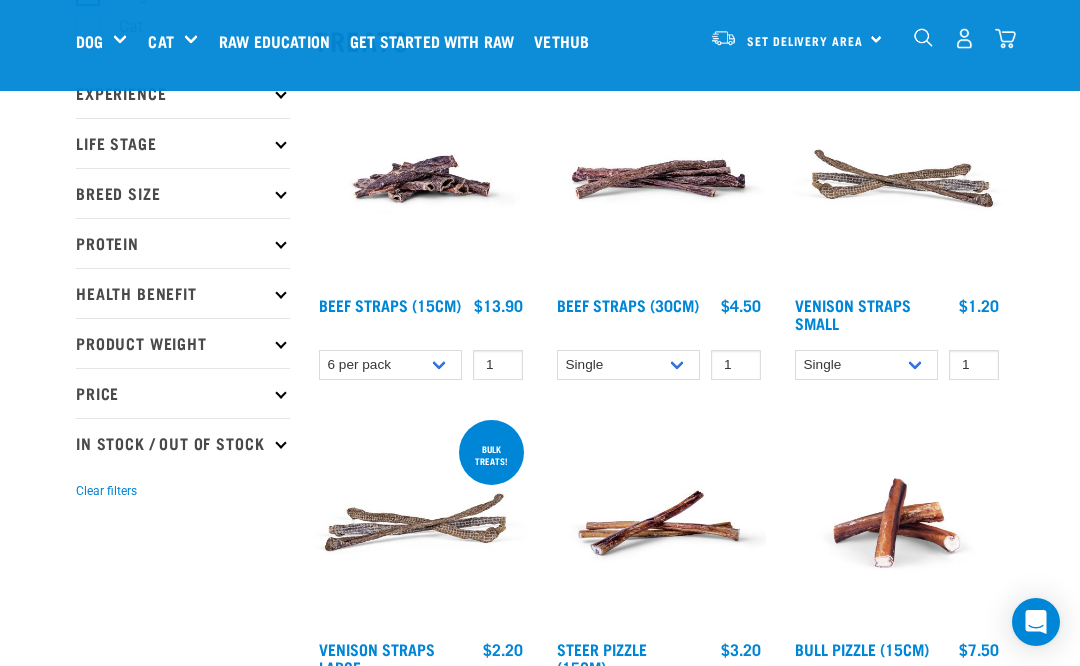 click on "Beef Straps (15cm)" at bounding box center (390, 304) 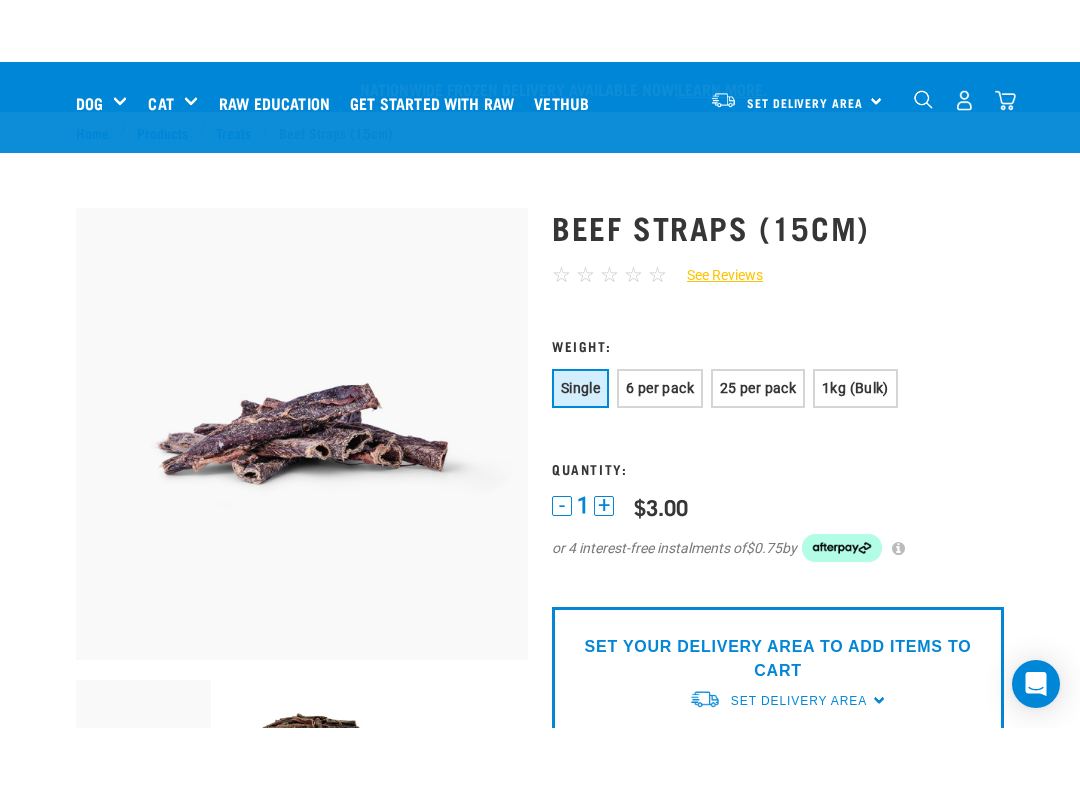 scroll, scrollTop: 66, scrollLeft: 0, axis: vertical 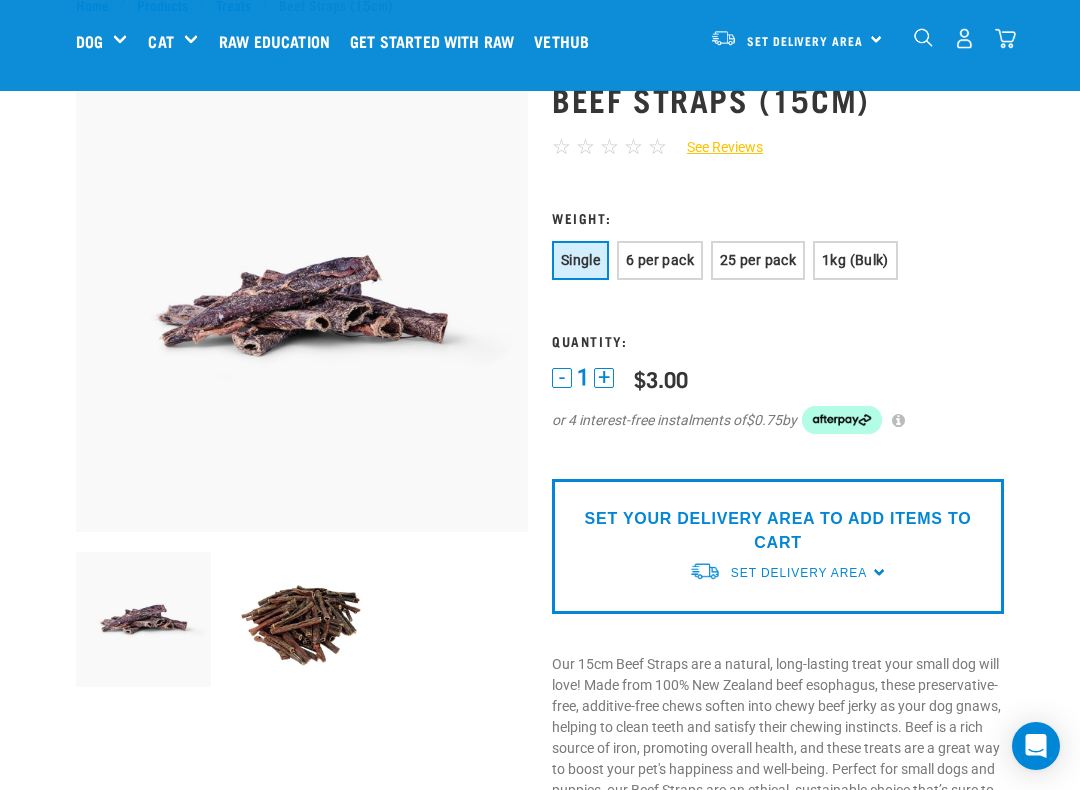 click on "or 4 interest-free instalments of  $0.75  by" at bounding box center [778, 420] 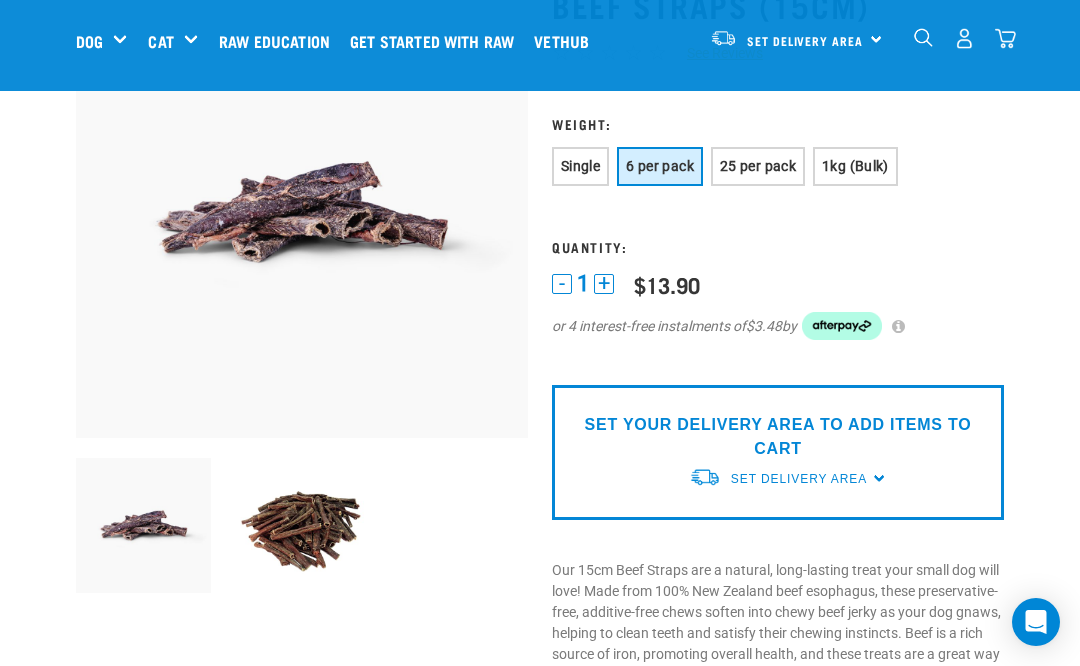 scroll, scrollTop: 181, scrollLeft: 0, axis: vertical 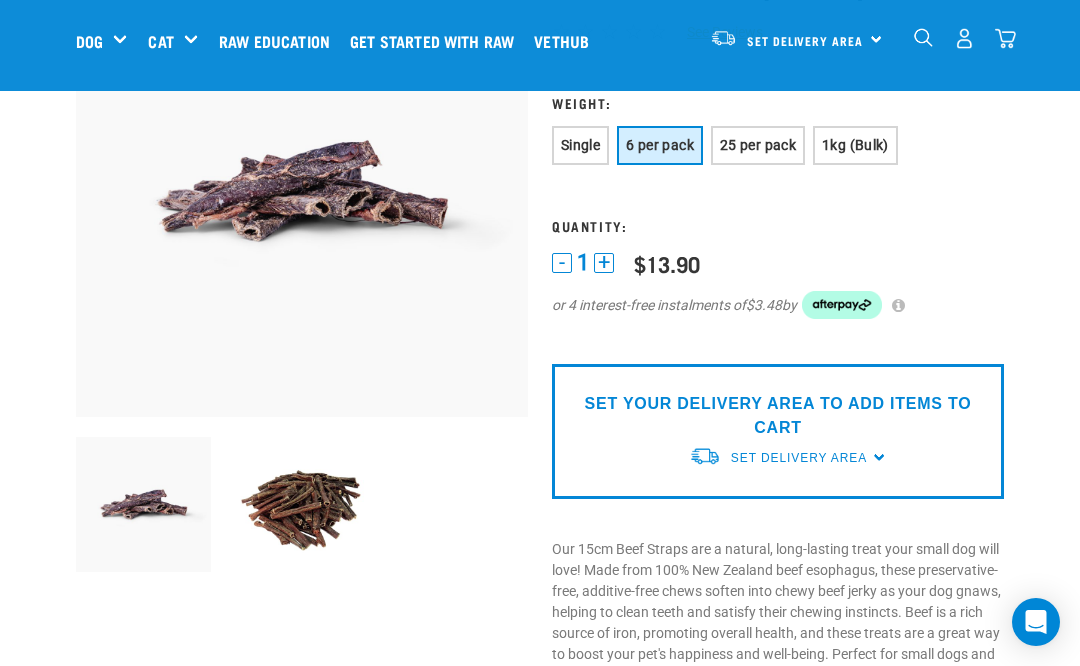 click on "Set Delivery Area" at bounding box center (799, 458) 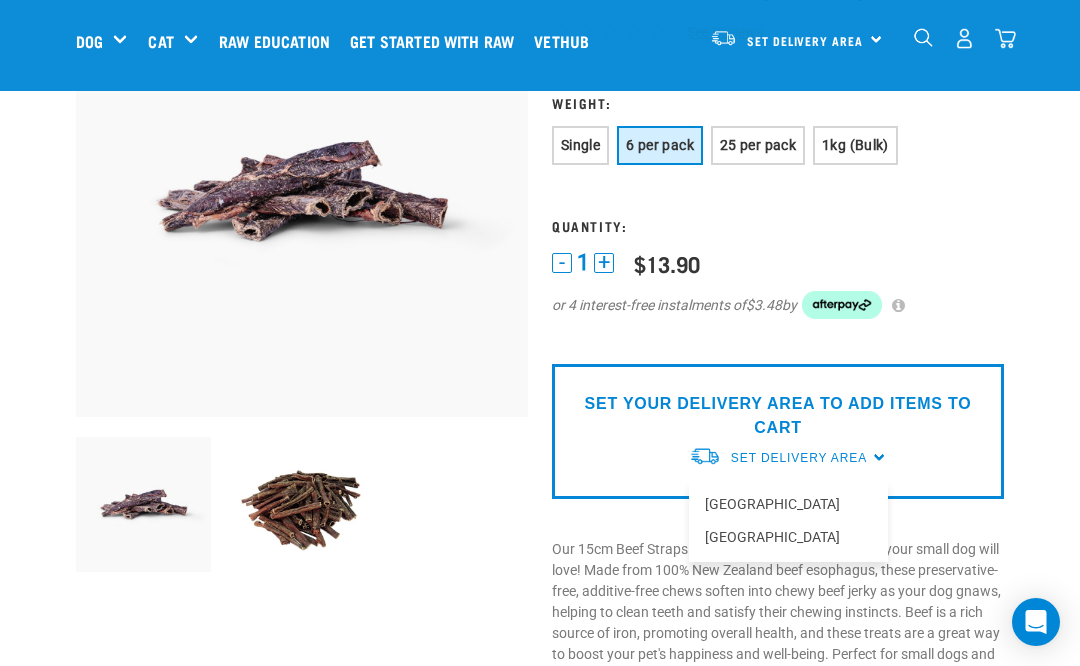 click on "[GEOGRAPHIC_DATA]" at bounding box center [788, 504] 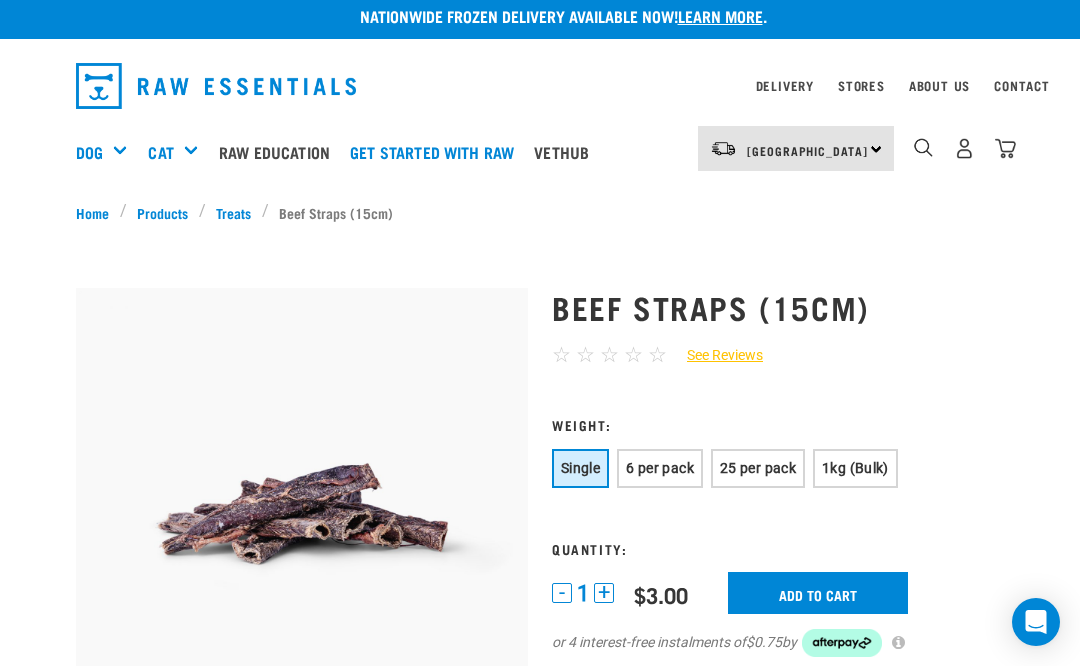 scroll, scrollTop: 0, scrollLeft: 0, axis: both 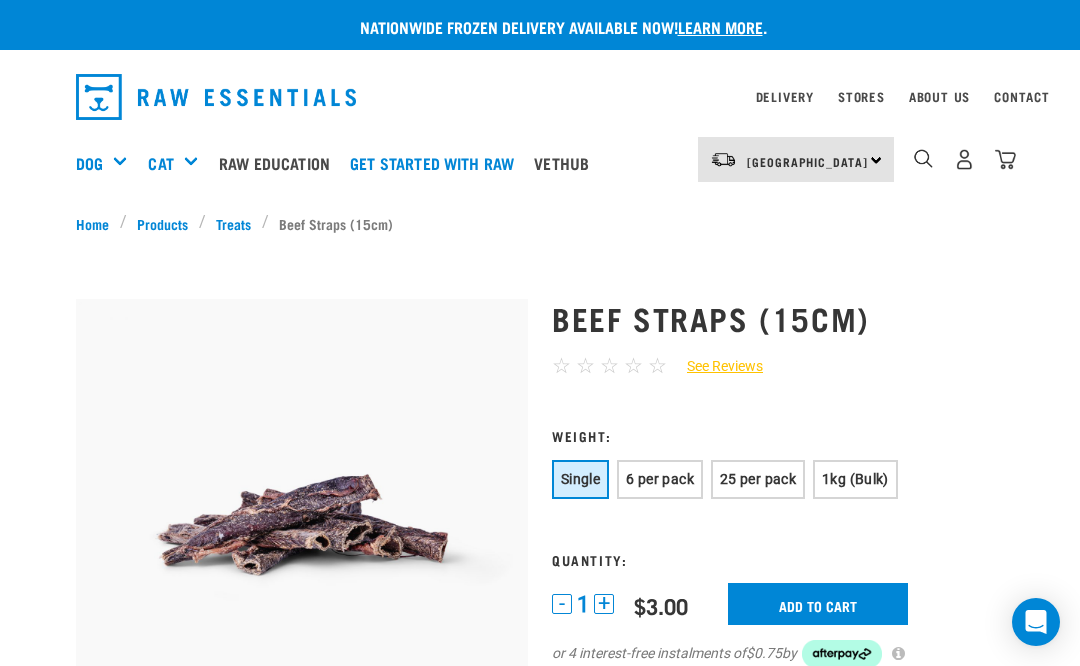 click on "6 per pack" at bounding box center [660, 479] 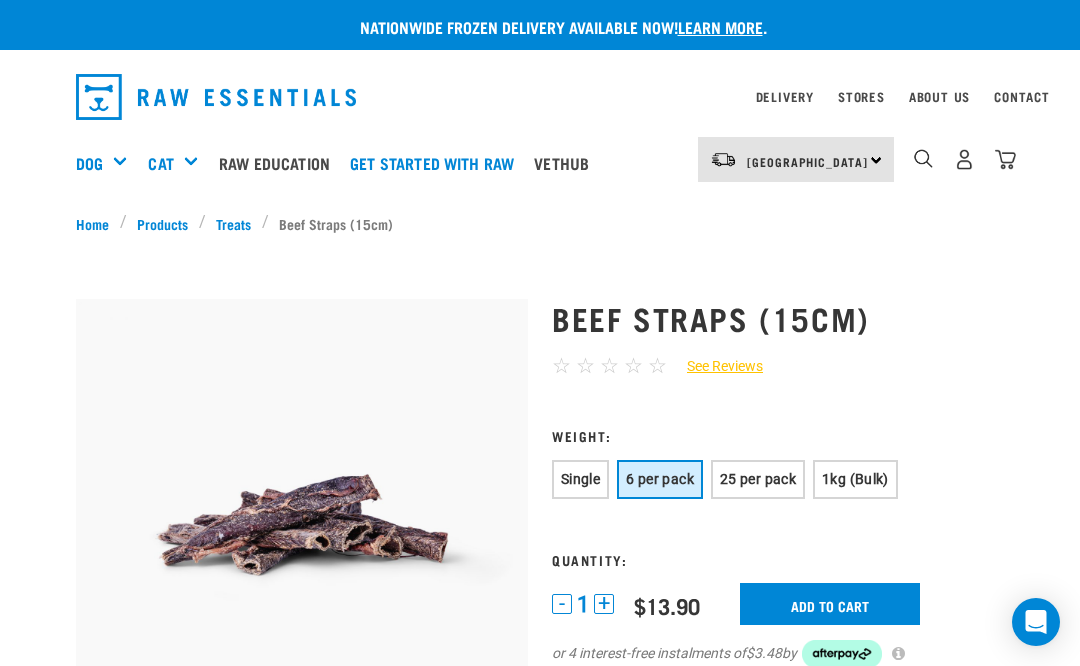 click on "Add to cart" at bounding box center (830, 604) 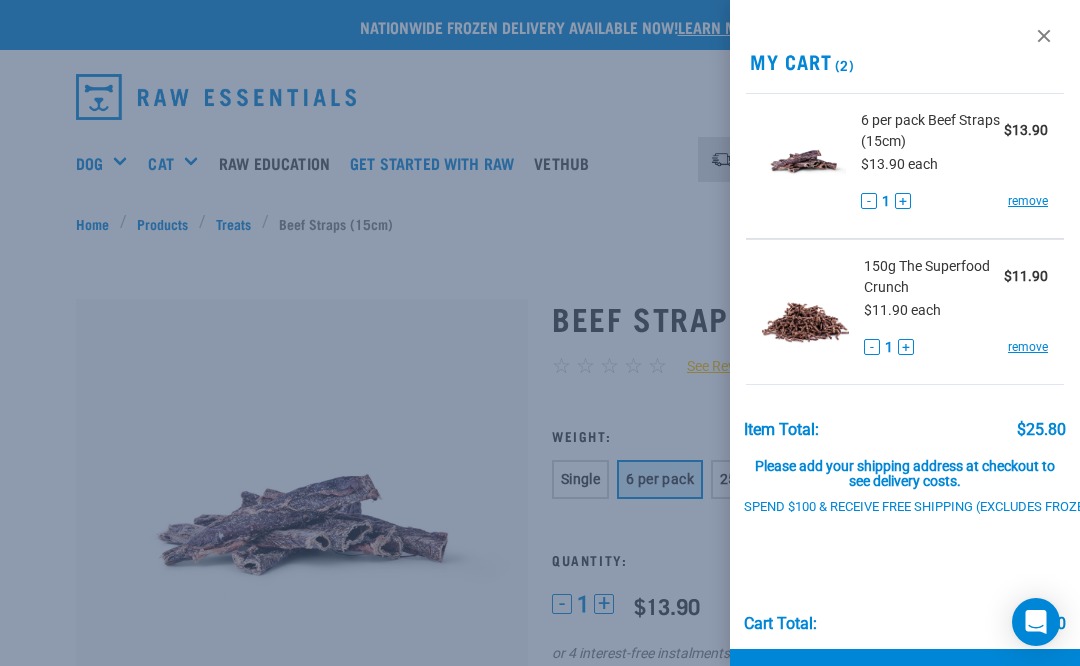 click at bounding box center (540, 333) 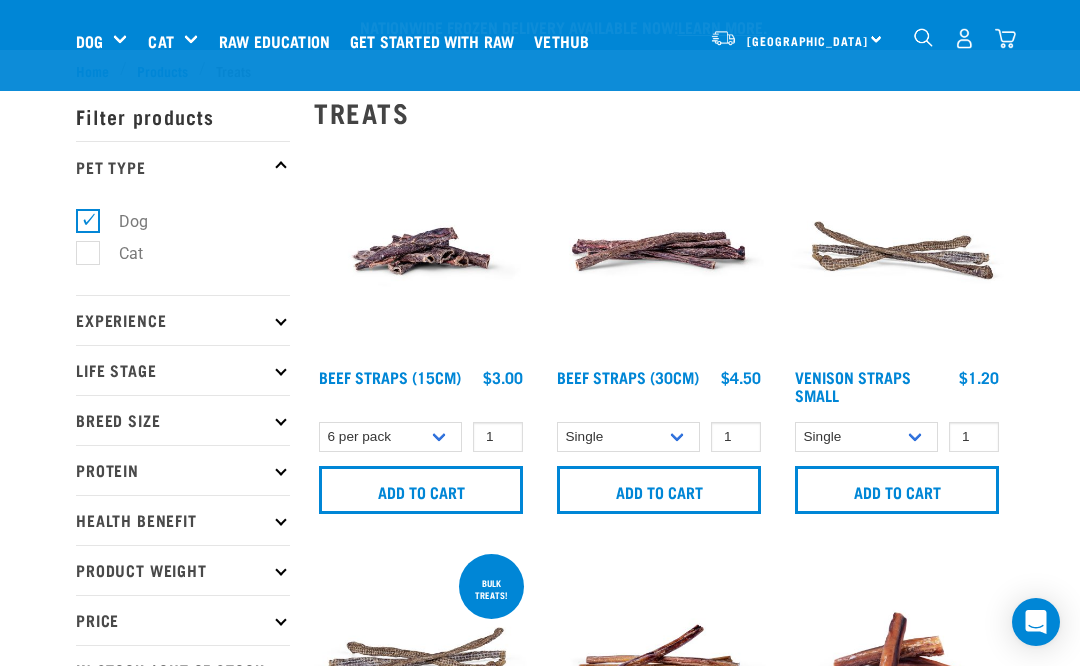 select on "15447" 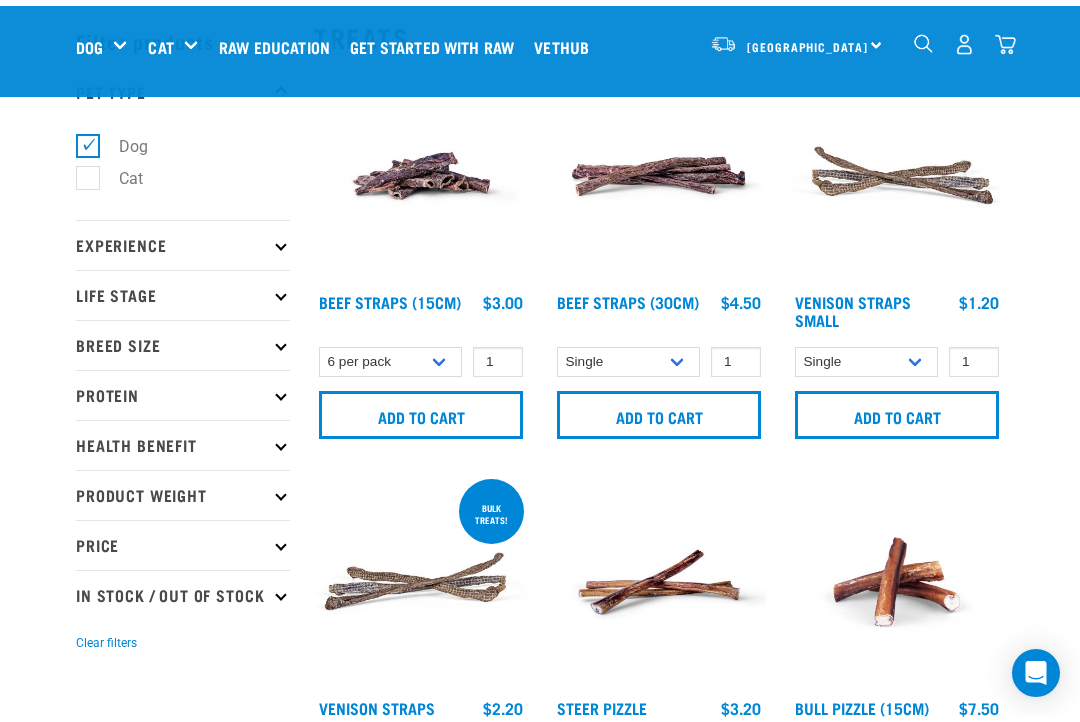 scroll, scrollTop: 107, scrollLeft: 0, axis: vertical 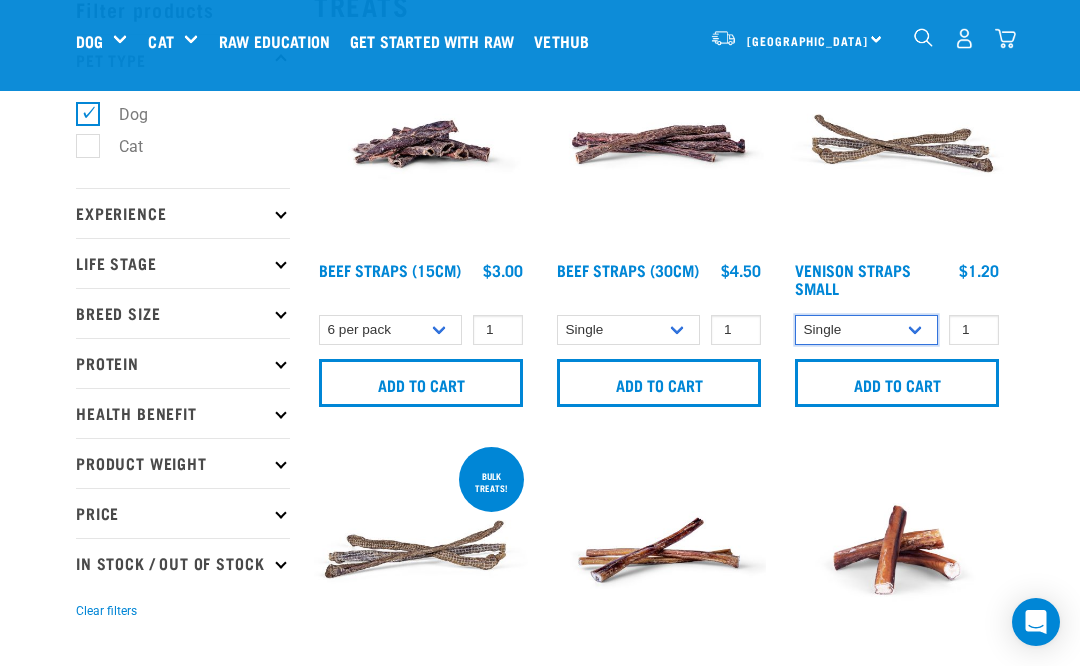 click on "Single
25 per pack (bulk)
50 per pack (bulk)" at bounding box center (866, 330) 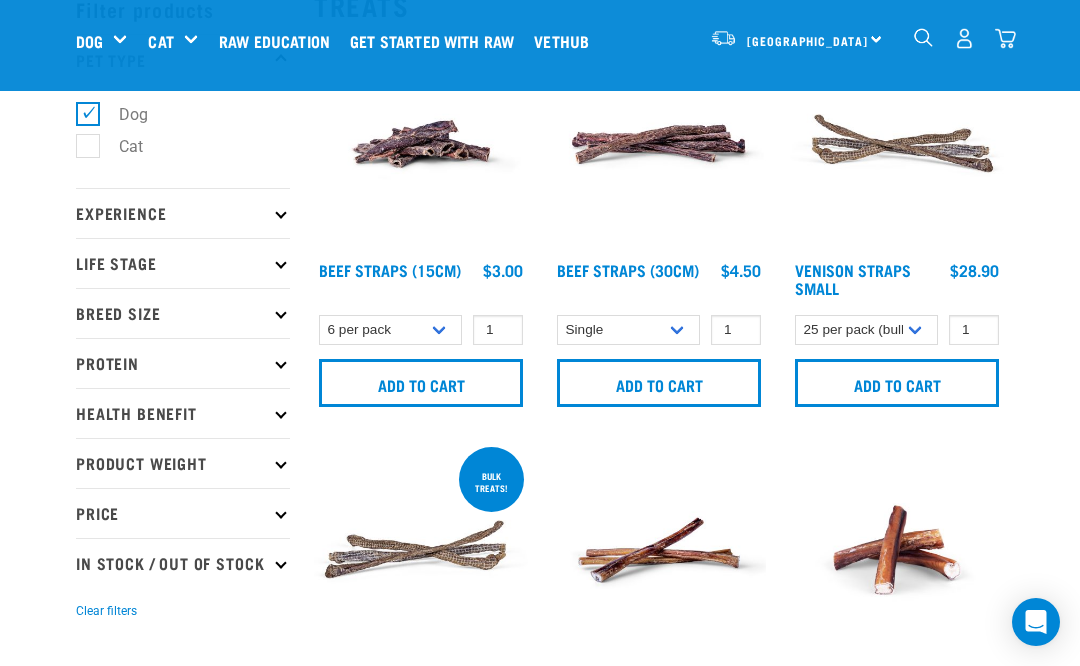 click on "Add to cart" at bounding box center [897, 383] 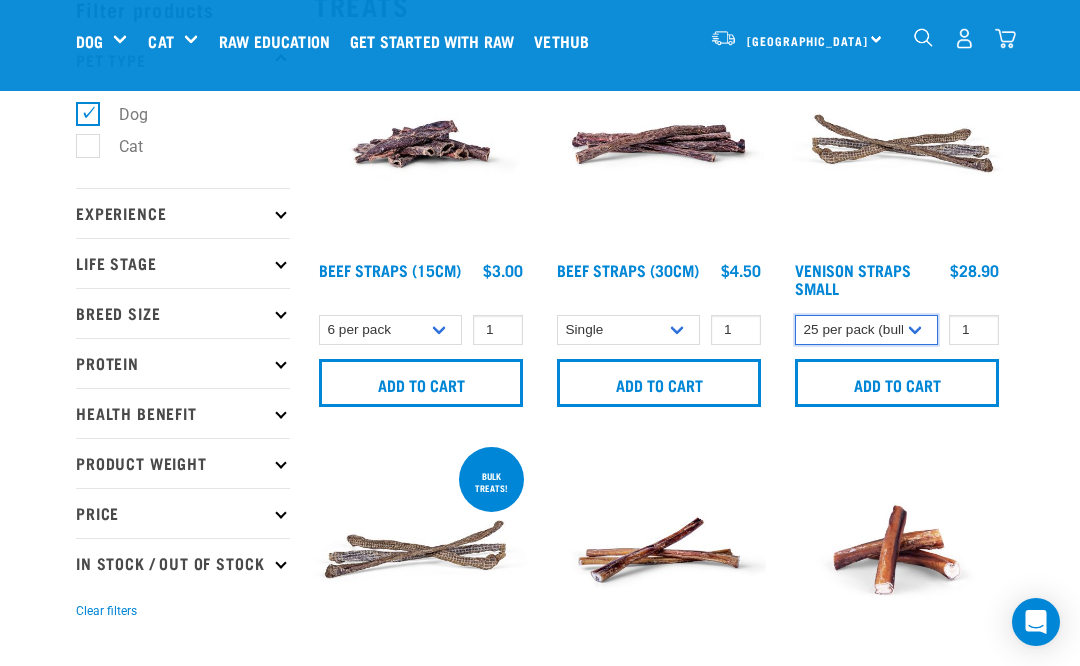 click on "Single
25 per pack (bulk)
50 per pack (bulk)" at bounding box center [866, 330] 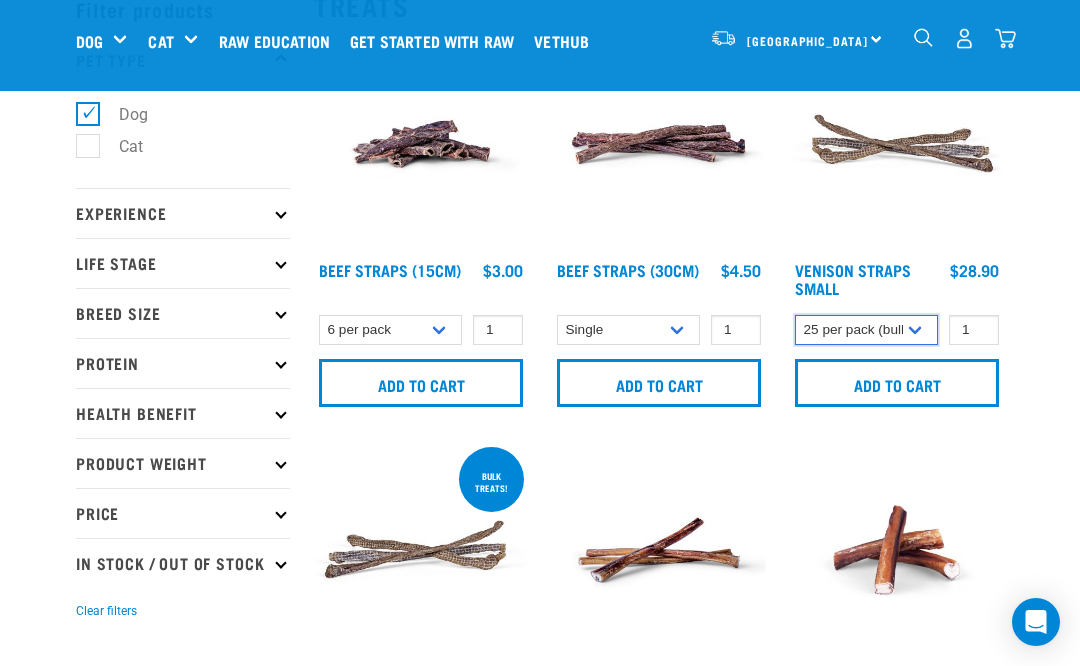 select on "337204" 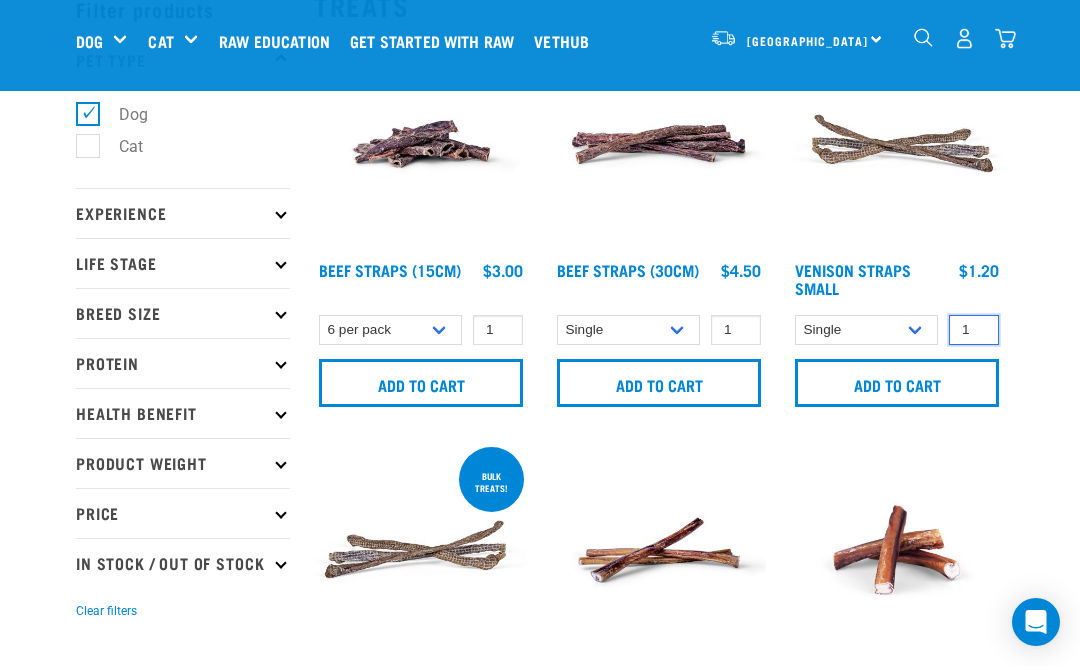 click on "1" at bounding box center [974, 330] 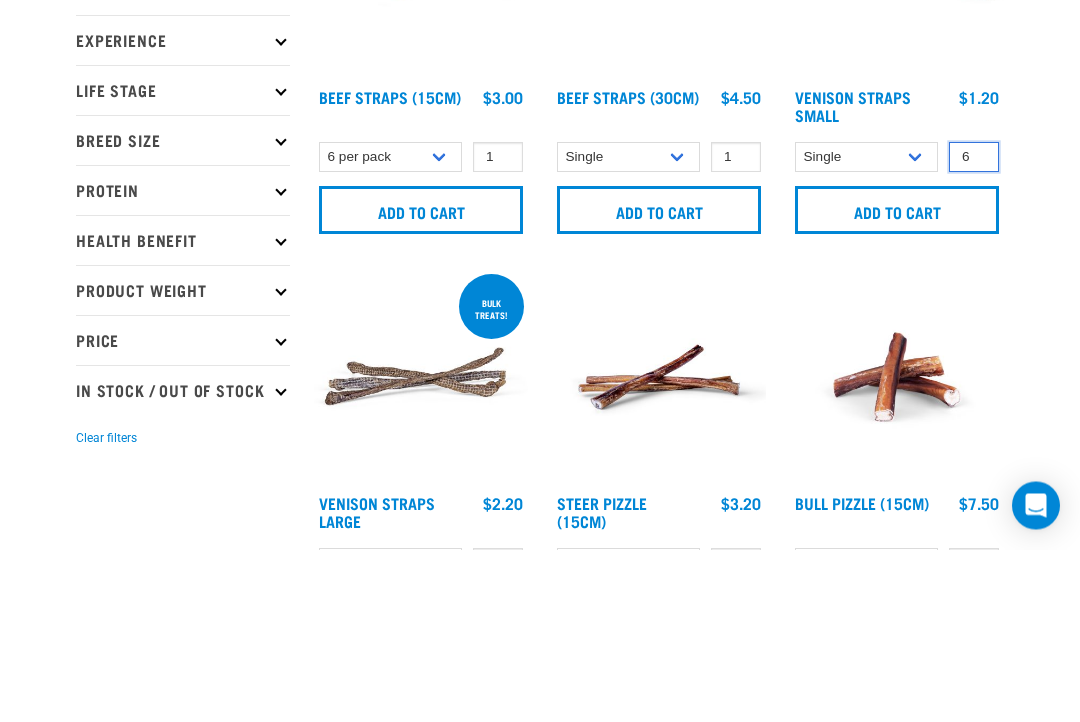 type on "6" 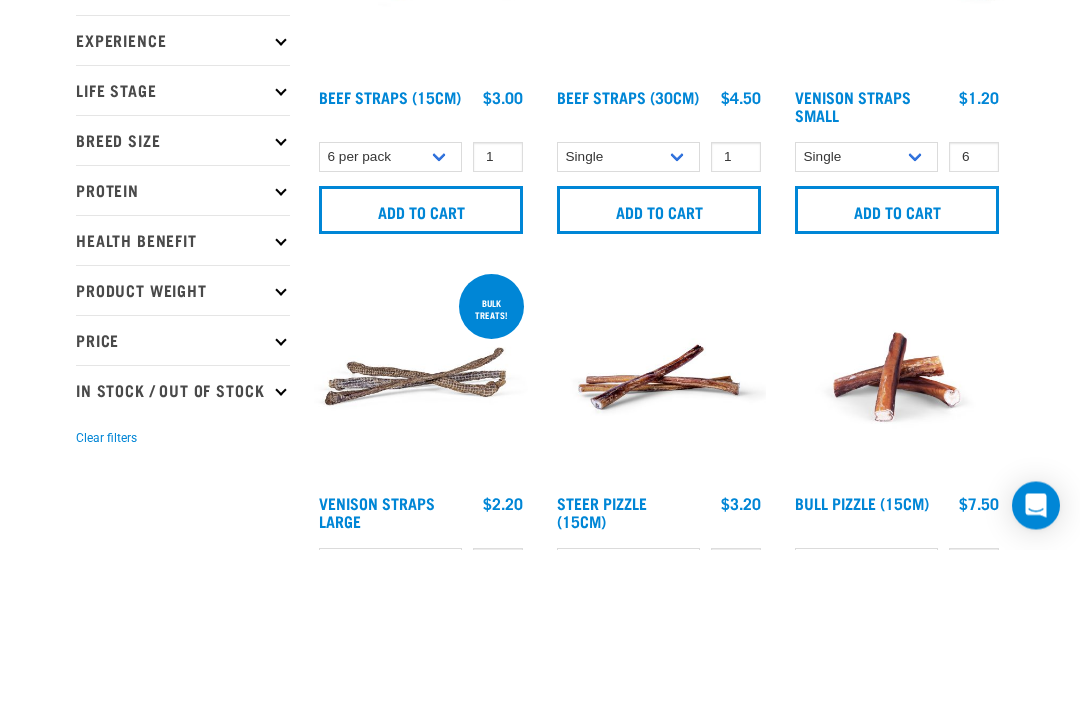 click on "Add to cart" at bounding box center (897, 383) 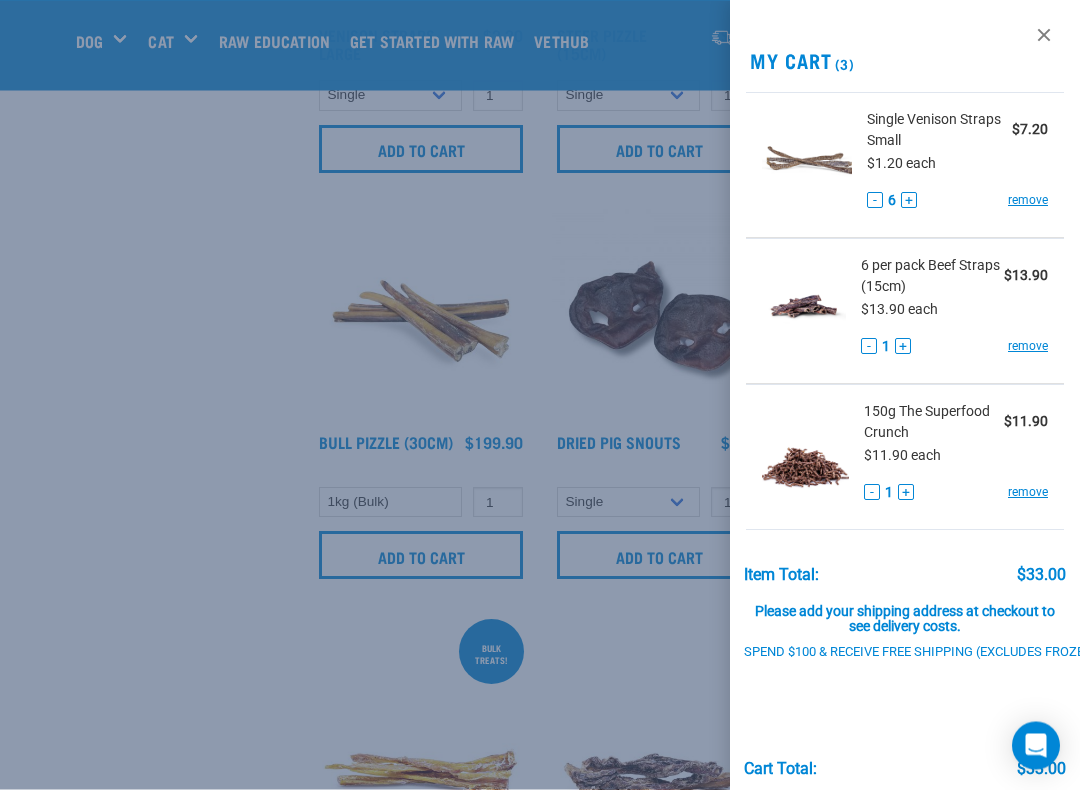 scroll, scrollTop: 749, scrollLeft: 0, axis: vertical 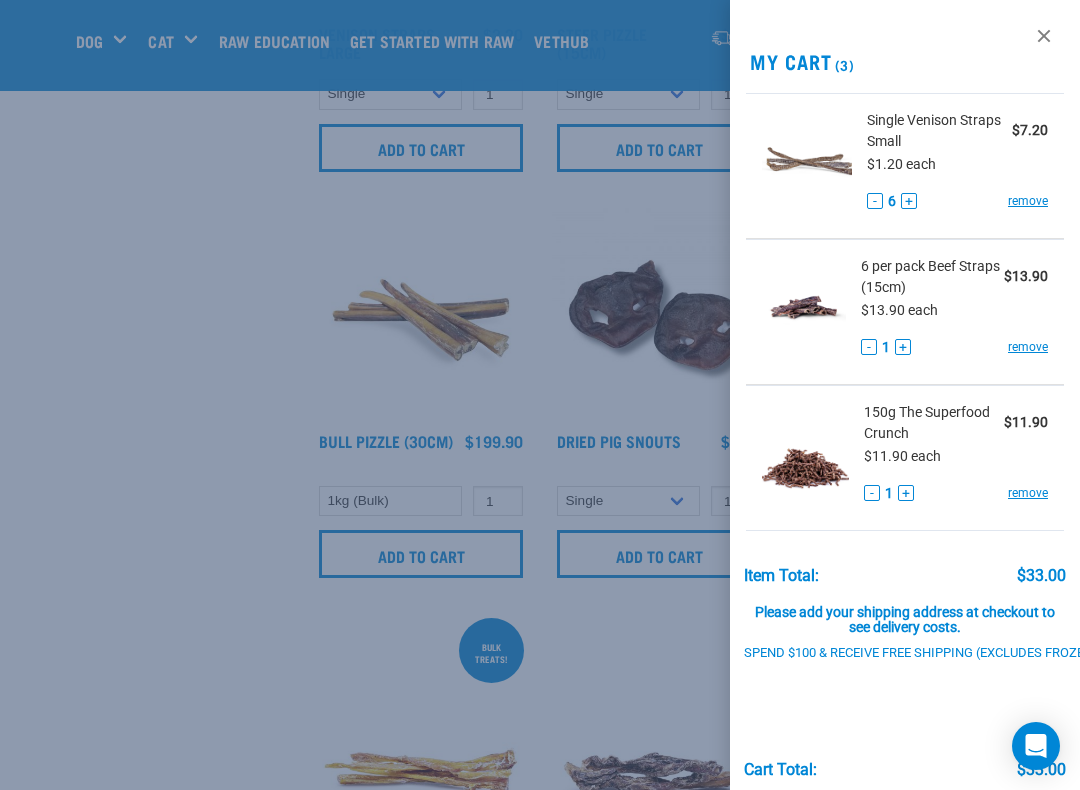 click at bounding box center (540, 395) 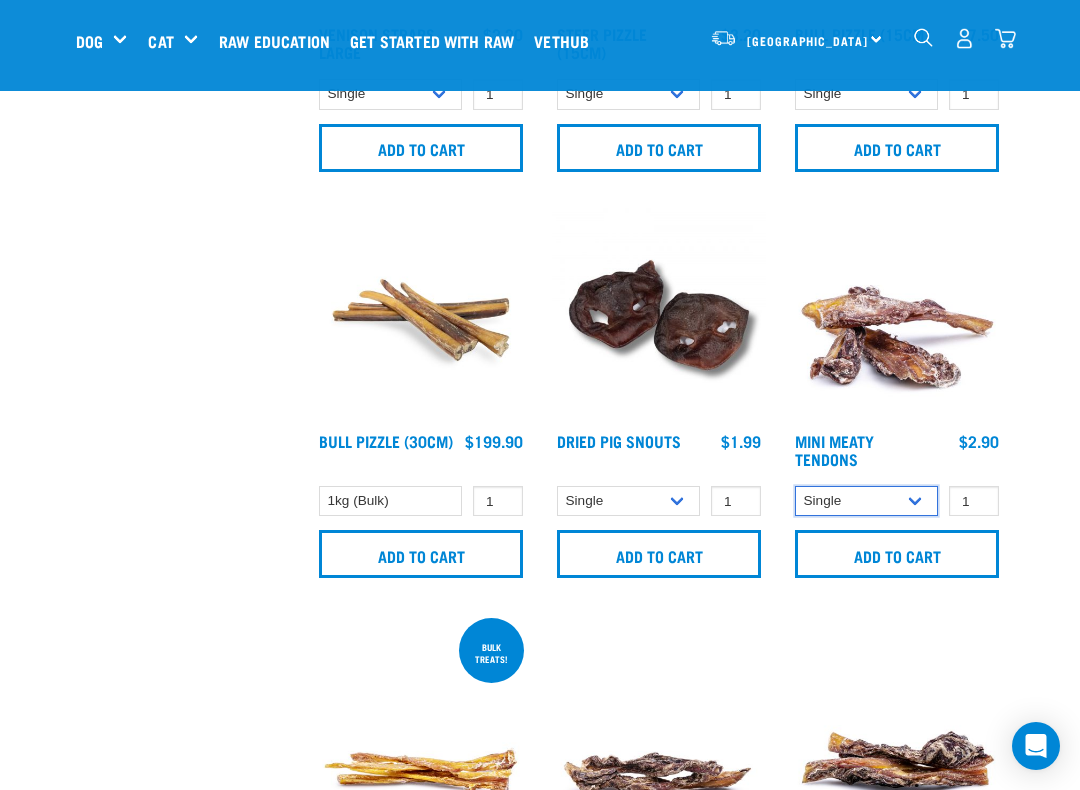 click on "Single
1kg (Bulk)" at bounding box center (866, 501) 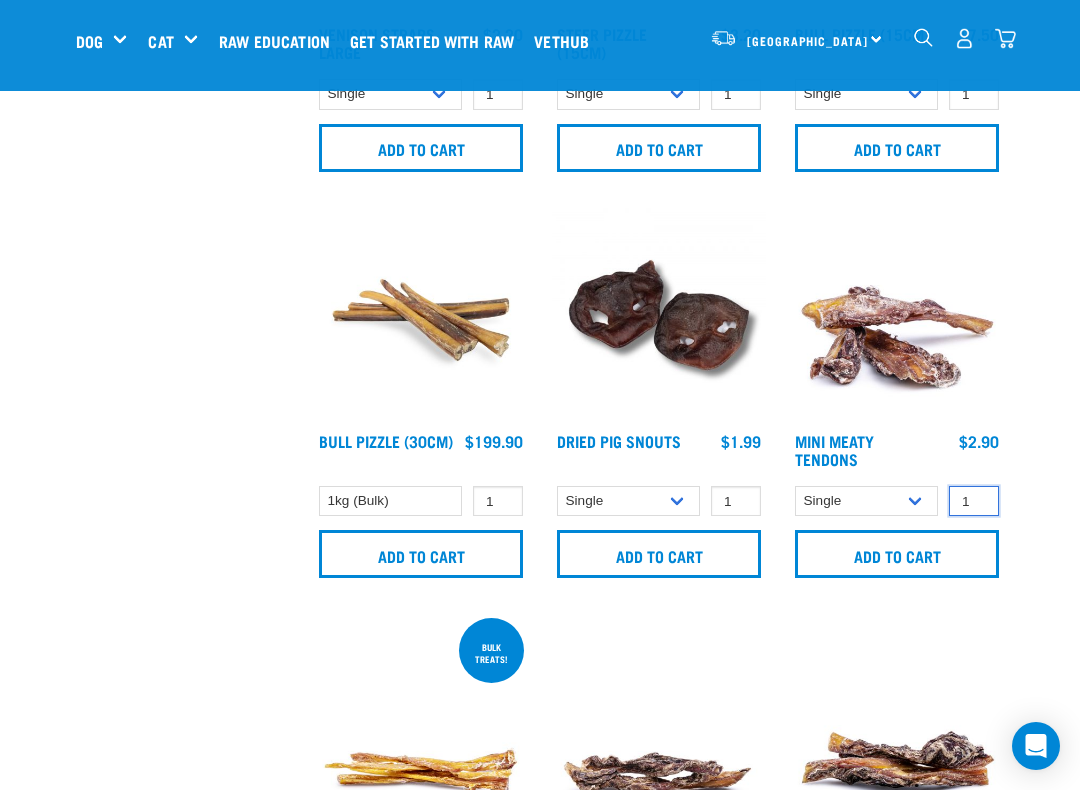 click on "1" at bounding box center (974, 501) 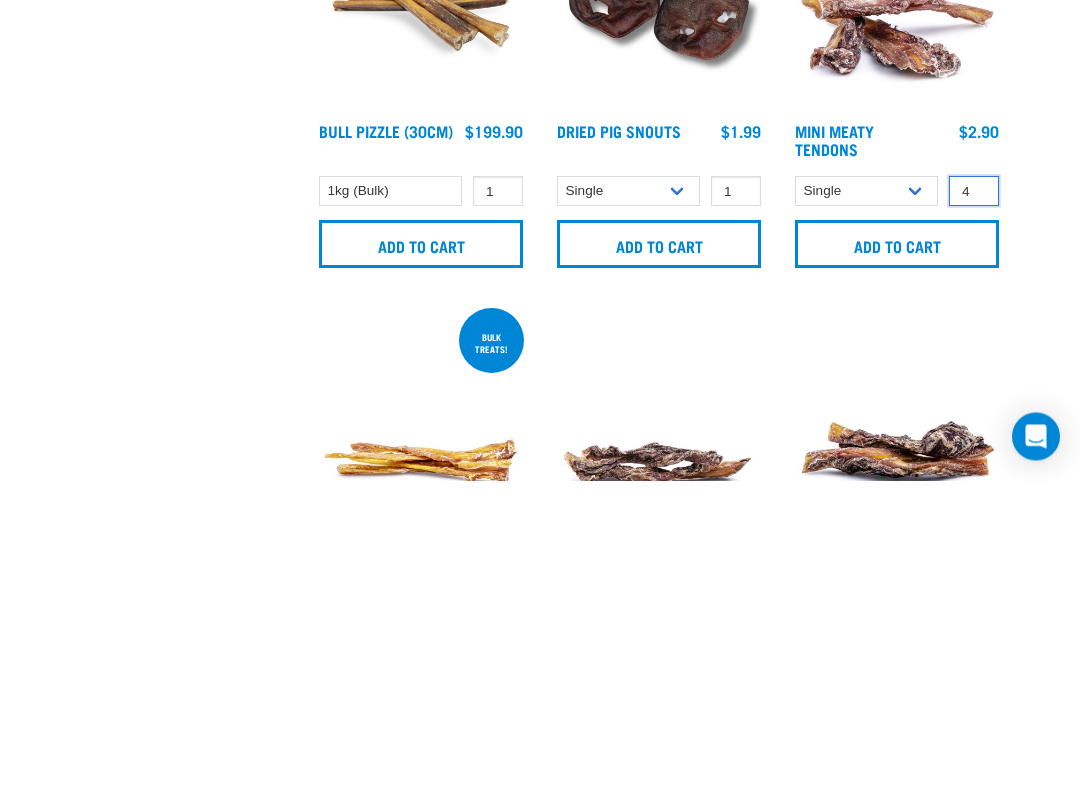 type on "4" 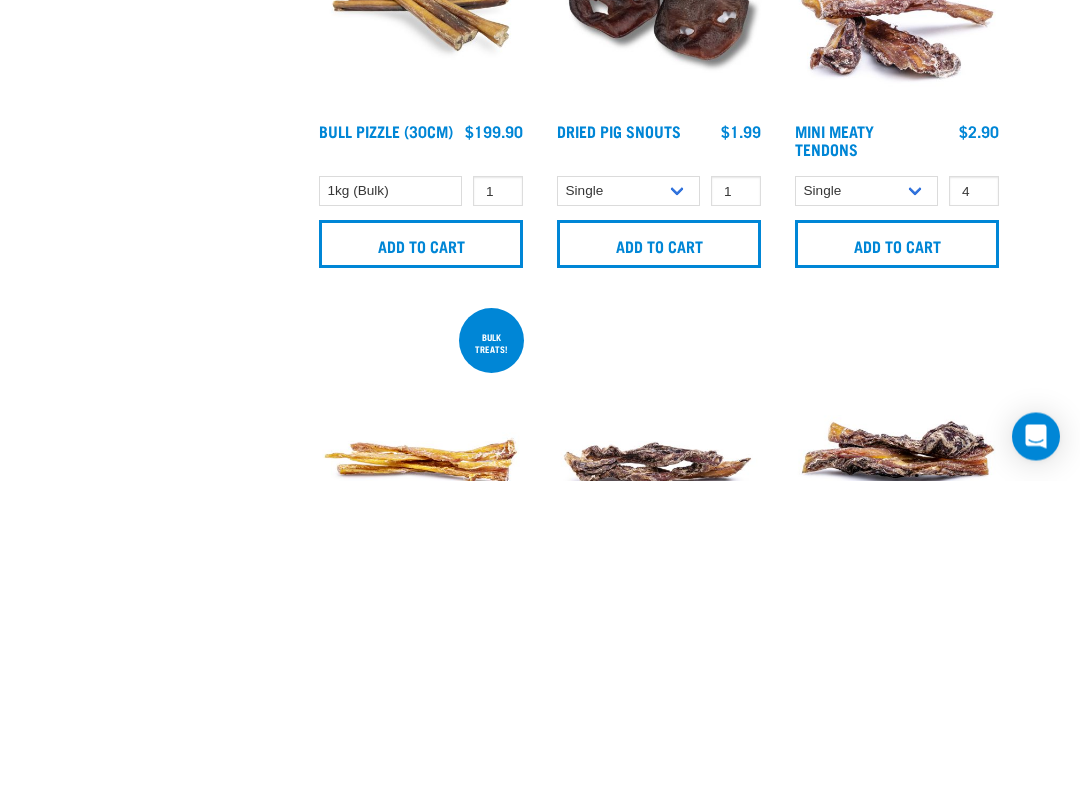click on "Add to cart" at bounding box center [897, 554] 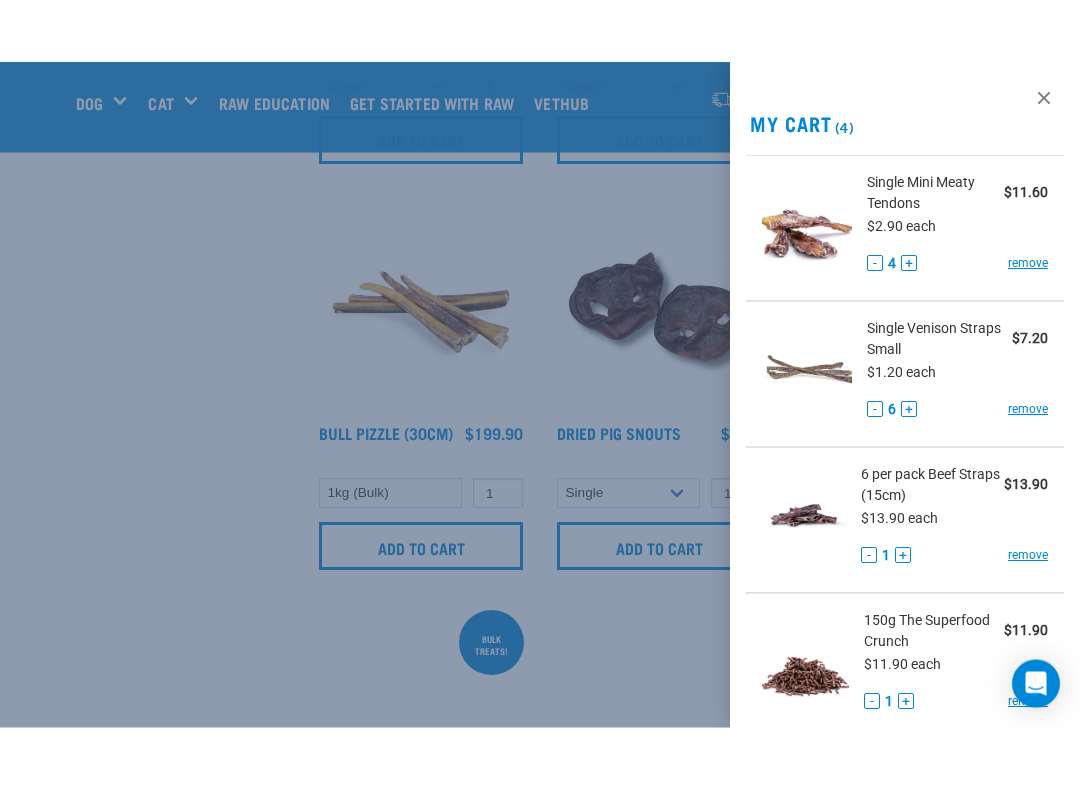scroll, scrollTop: 924, scrollLeft: 0, axis: vertical 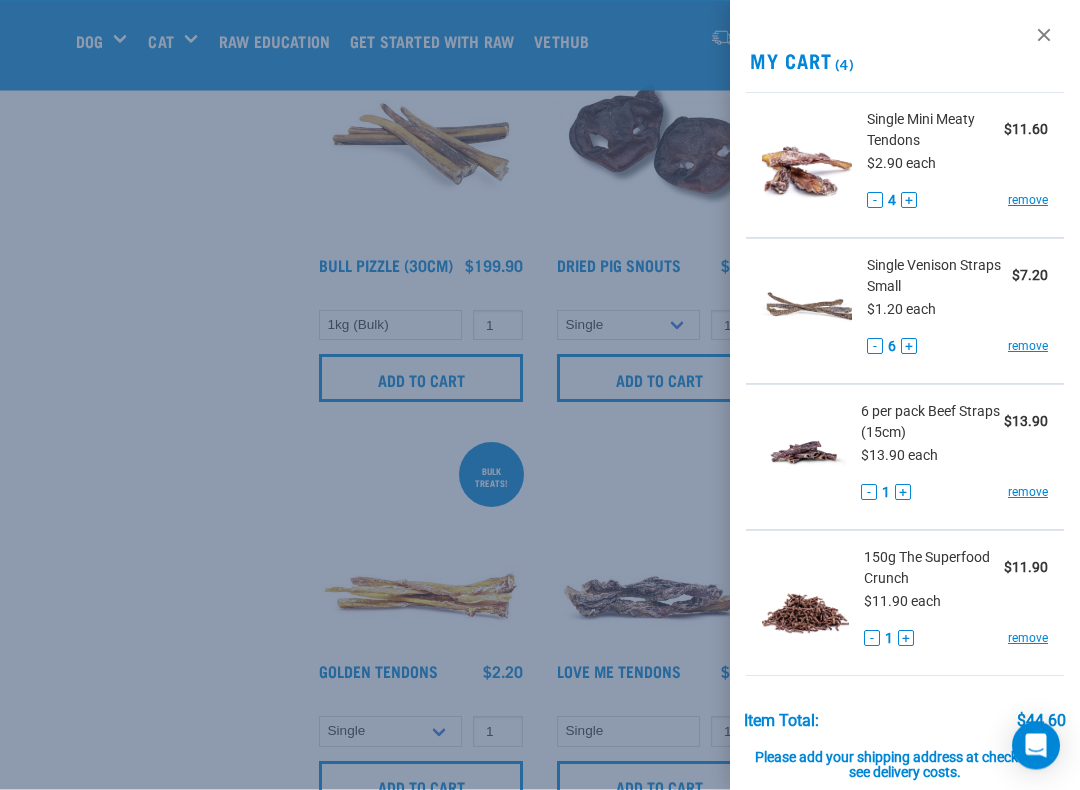 click at bounding box center (540, 395) 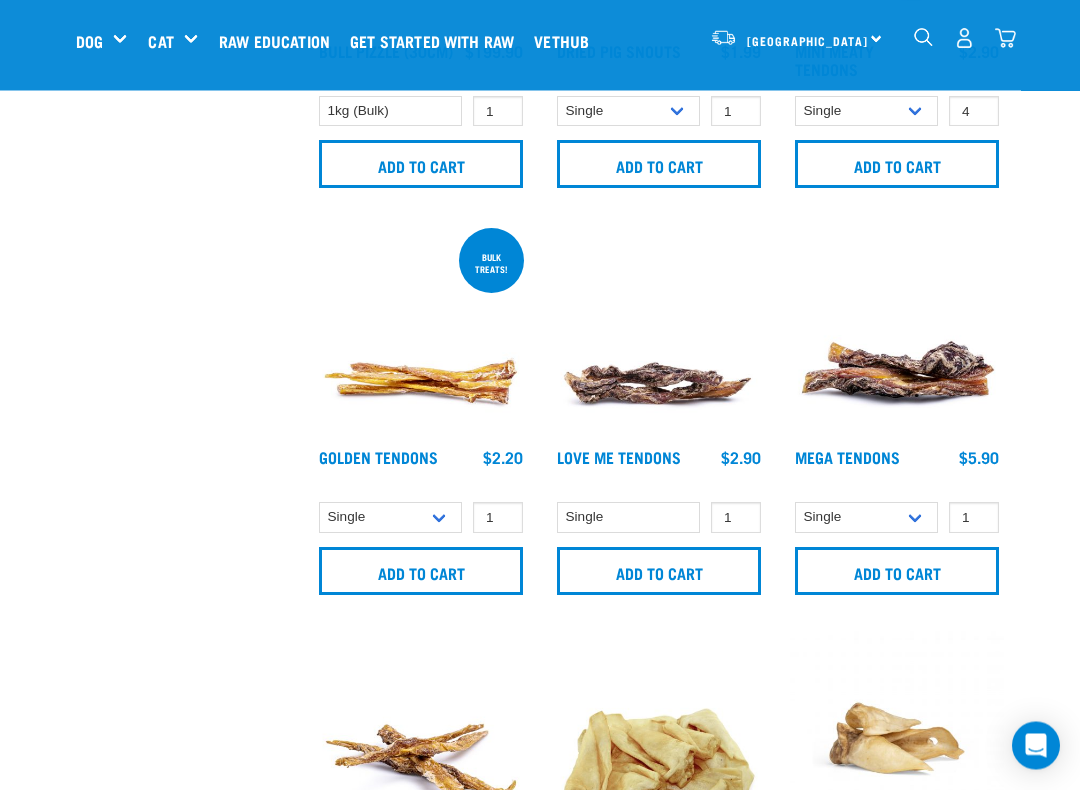 scroll, scrollTop: 1141, scrollLeft: 0, axis: vertical 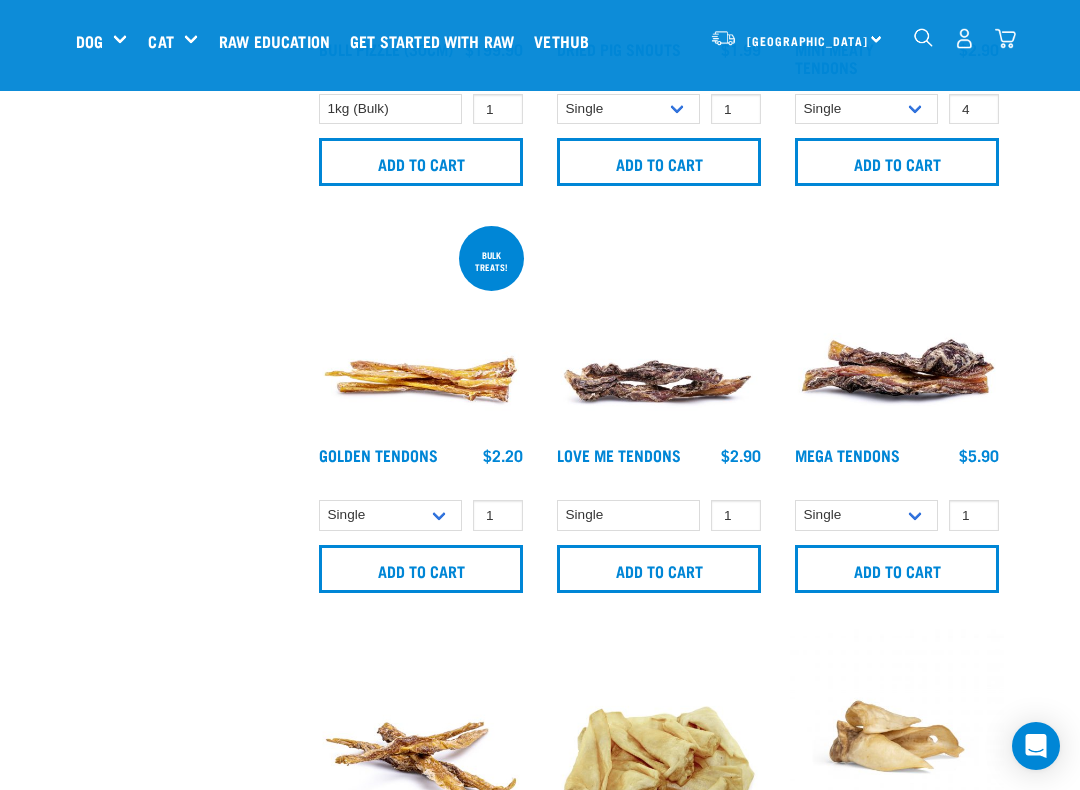 click on "Love Me Tendons" at bounding box center [619, 454] 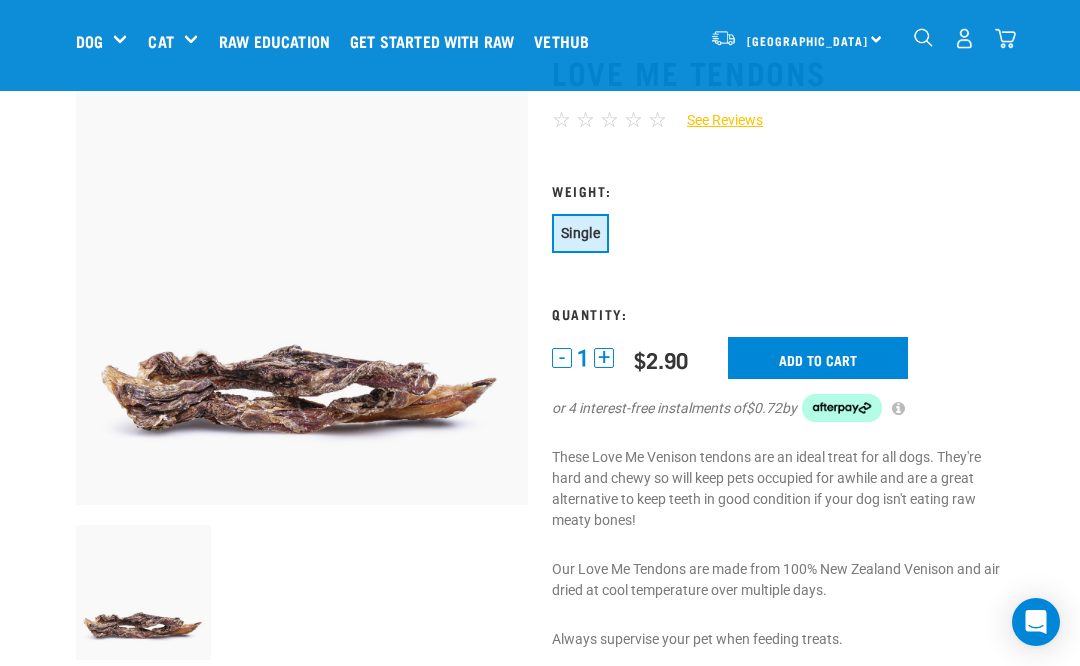 scroll, scrollTop: 76, scrollLeft: 0, axis: vertical 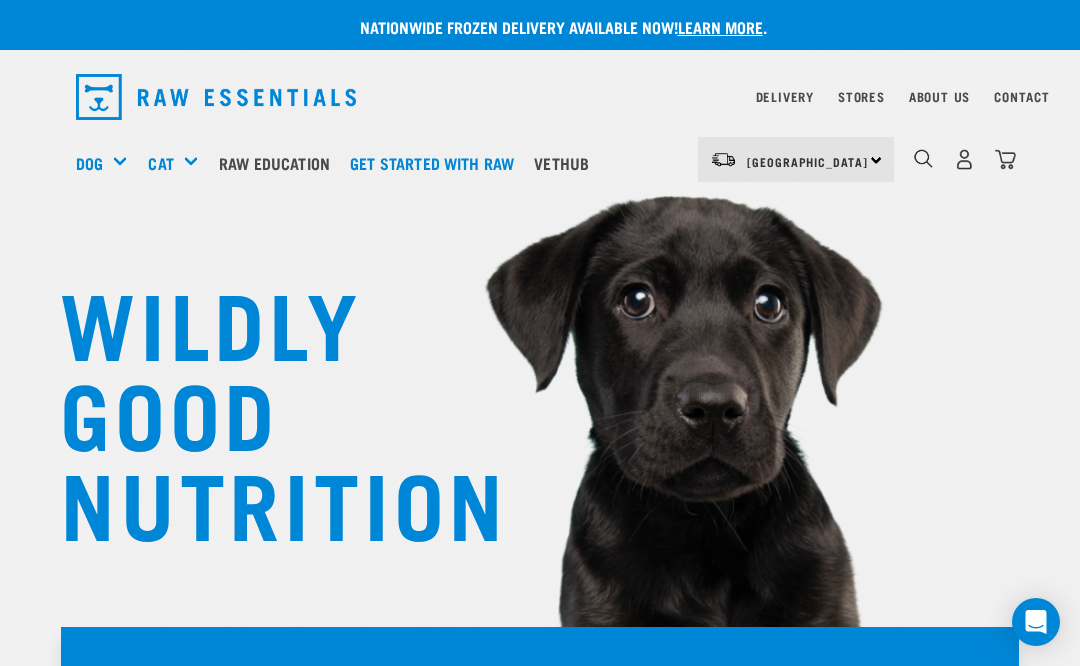 click on "Treats" at bounding box center (0, 0) 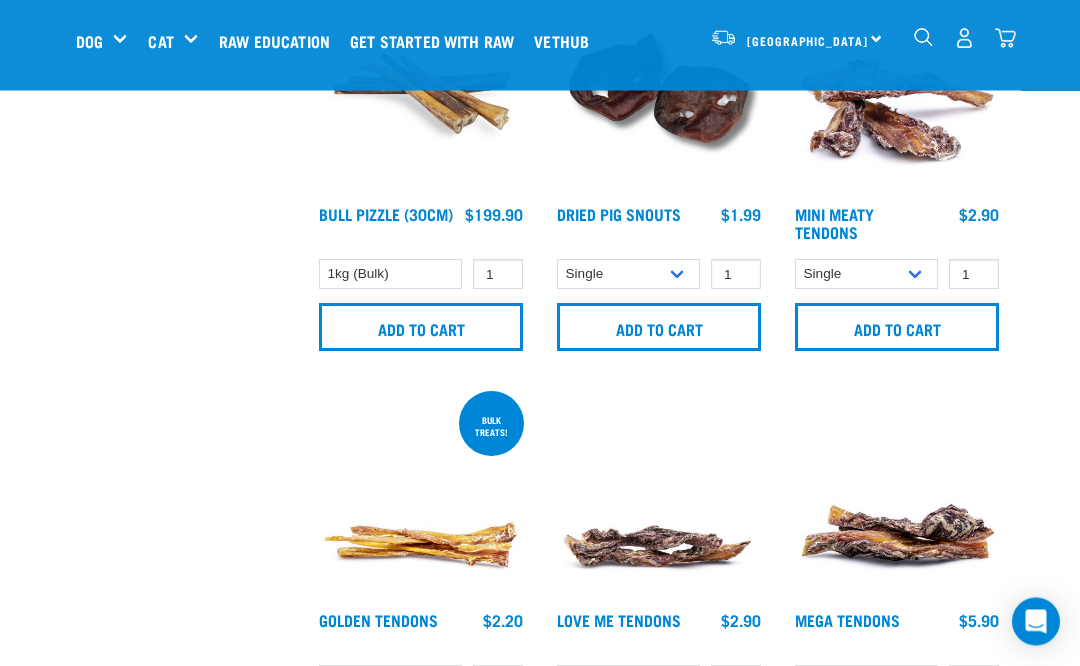 scroll, scrollTop: 926, scrollLeft: 0, axis: vertical 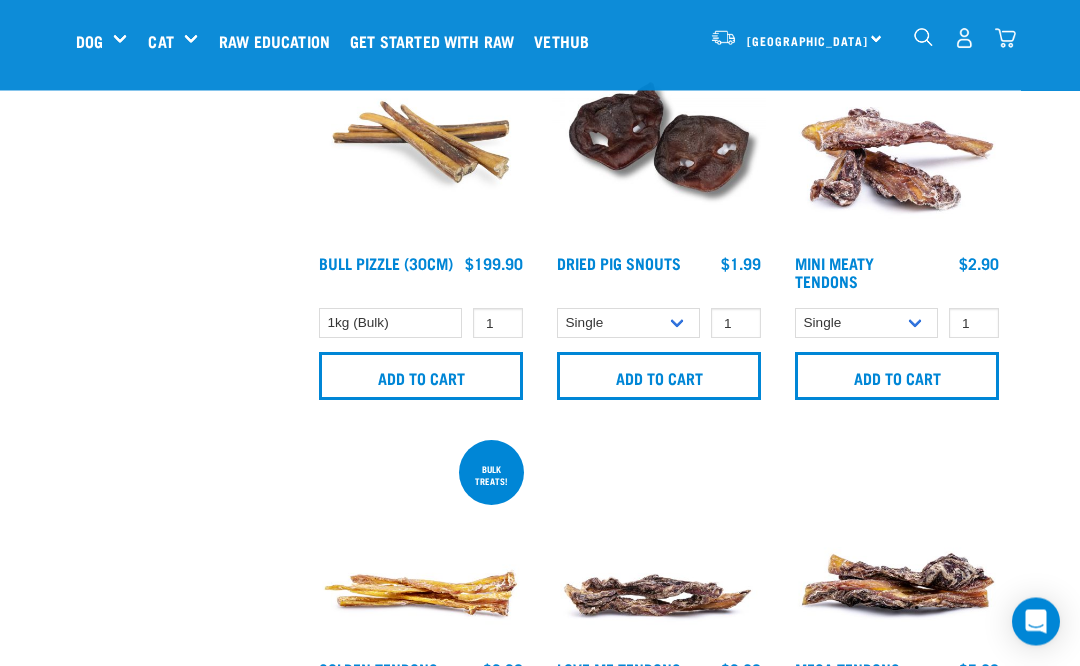 click on "Mini Meaty Tendons" at bounding box center (834, 272) 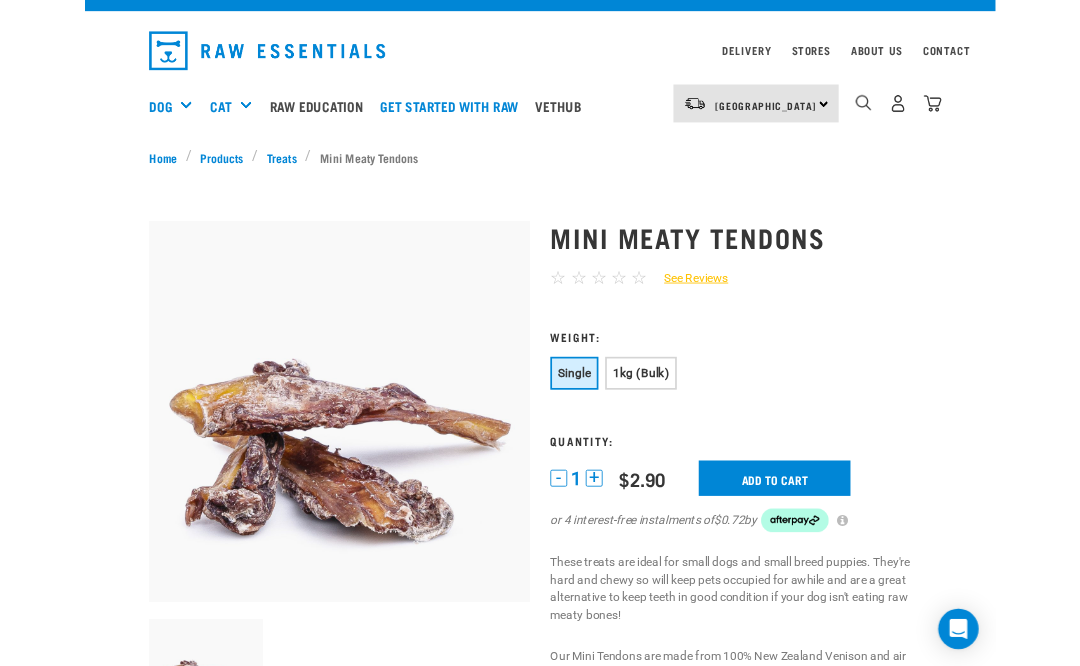 scroll, scrollTop: 0, scrollLeft: 0, axis: both 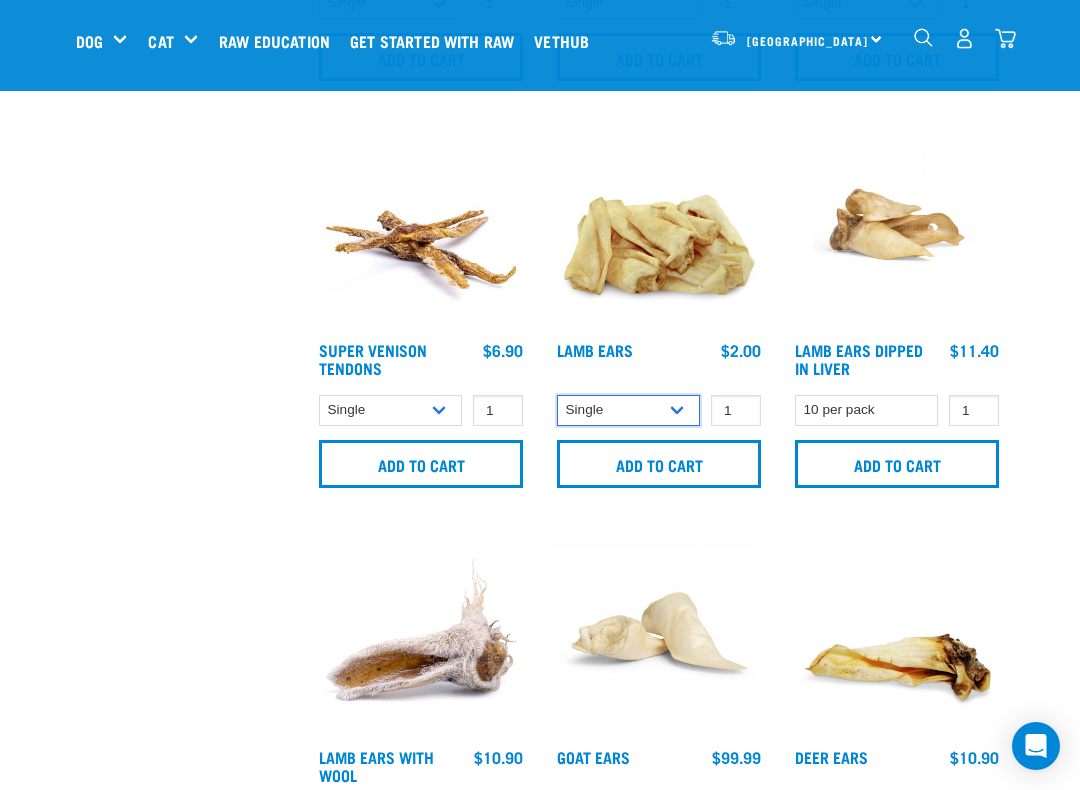 click on "Single
10 per pack
1kg" at bounding box center (628, 410) 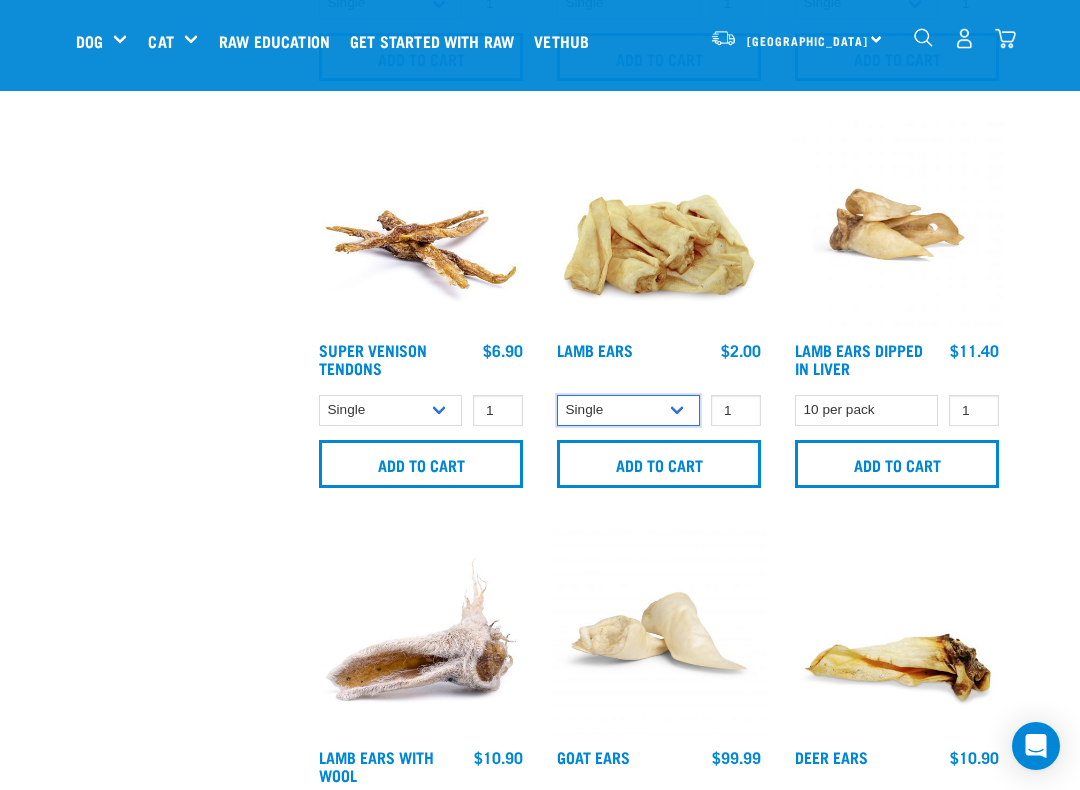select on "800" 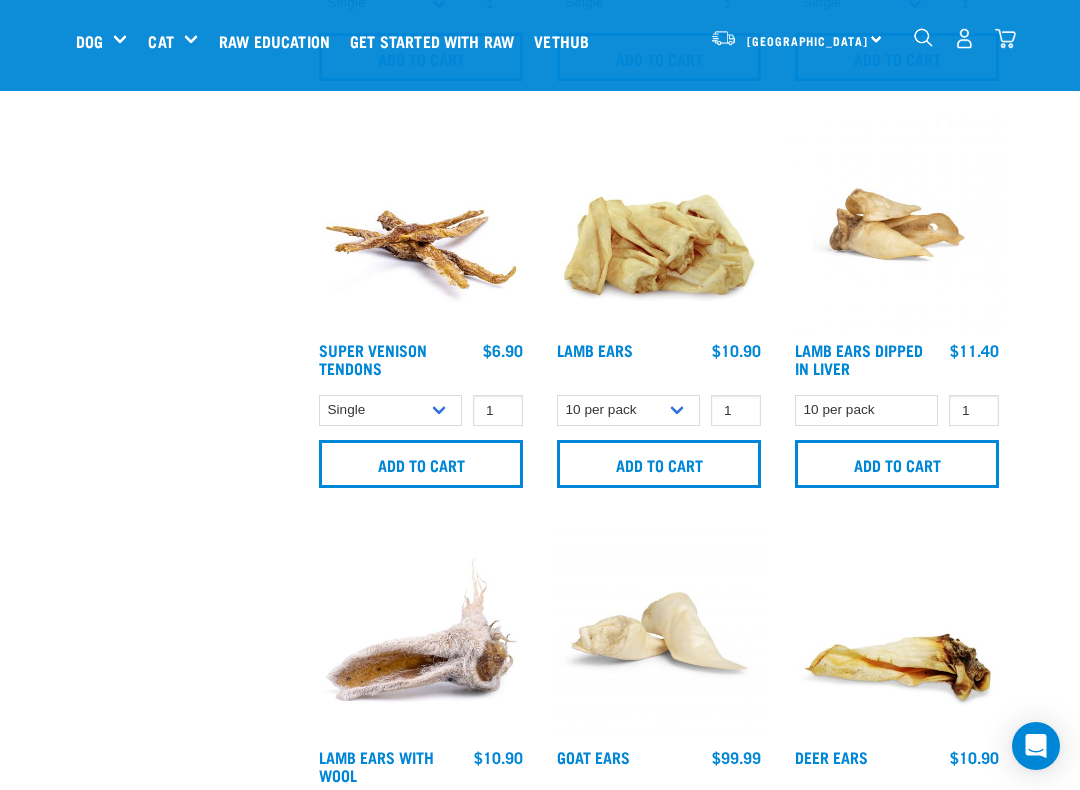 click on "Add to cart" at bounding box center [659, 464] 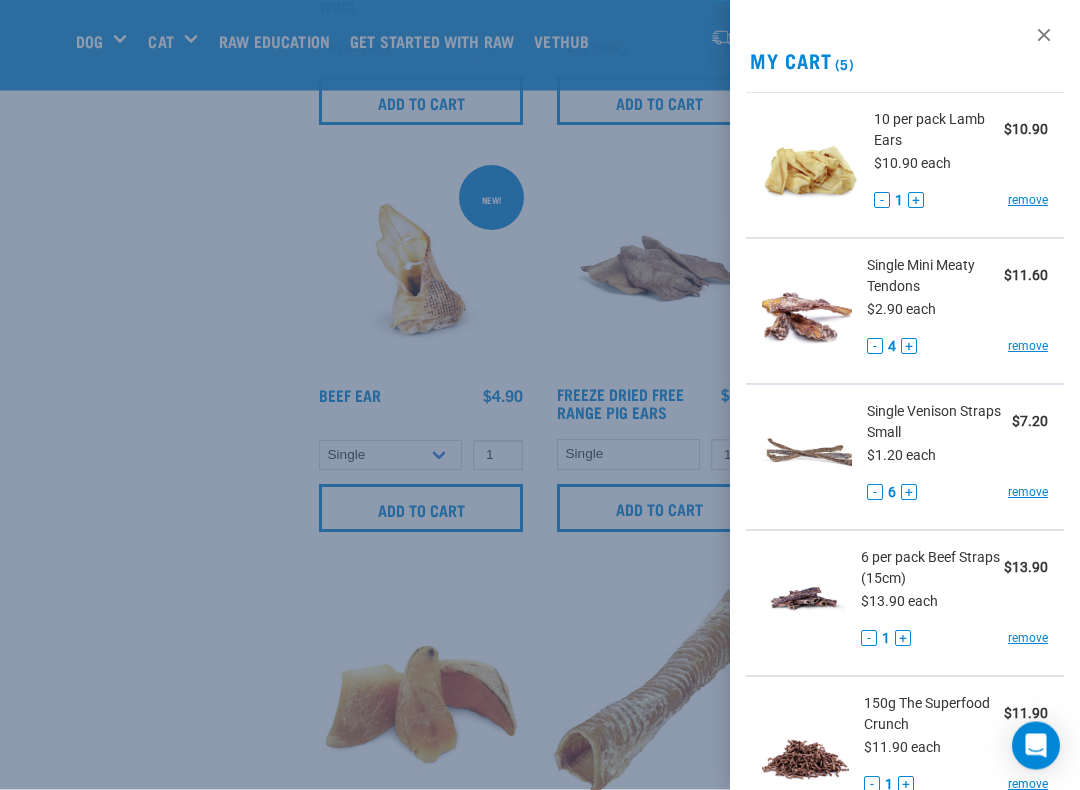 scroll, scrollTop: 2423, scrollLeft: 0, axis: vertical 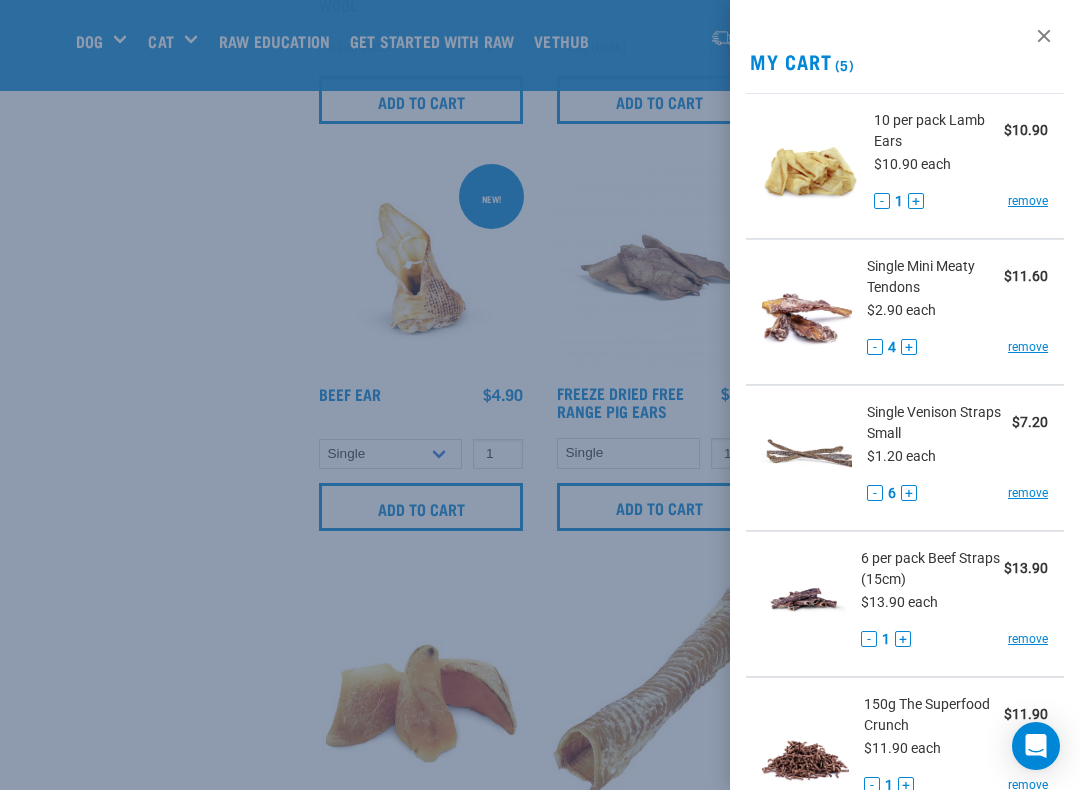 click at bounding box center [540, 395] 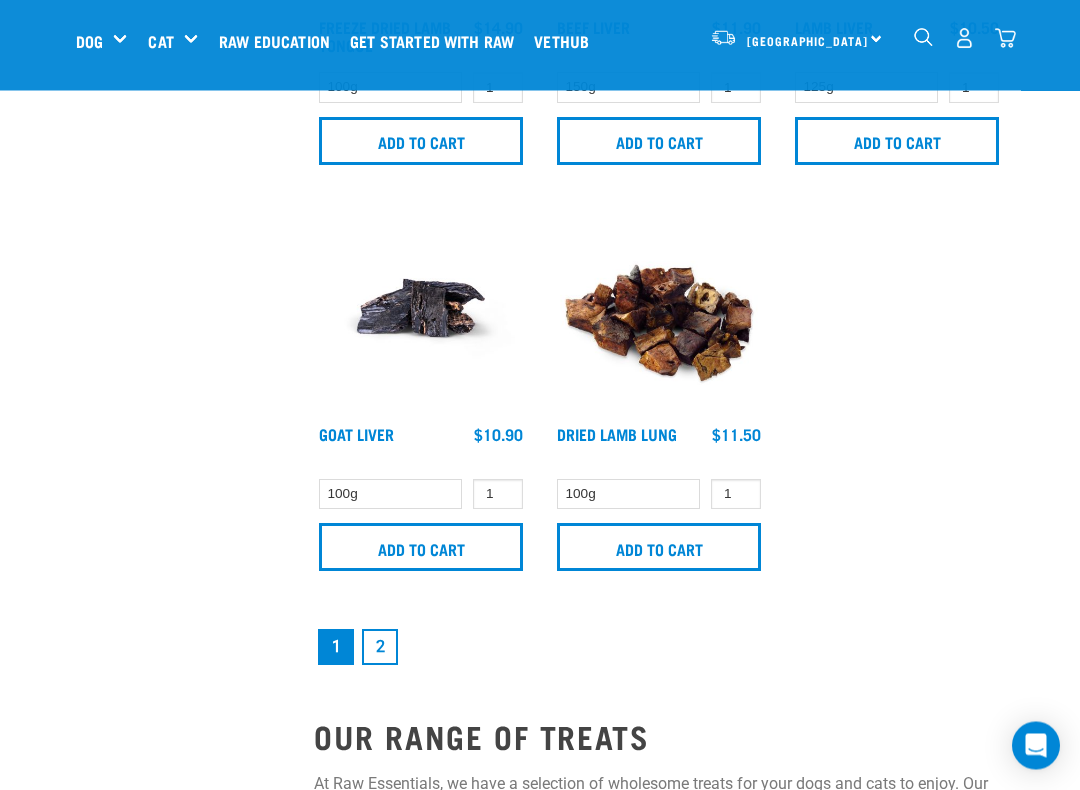 scroll, scrollTop: 4023, scrollLeft: 0, axis: vertical 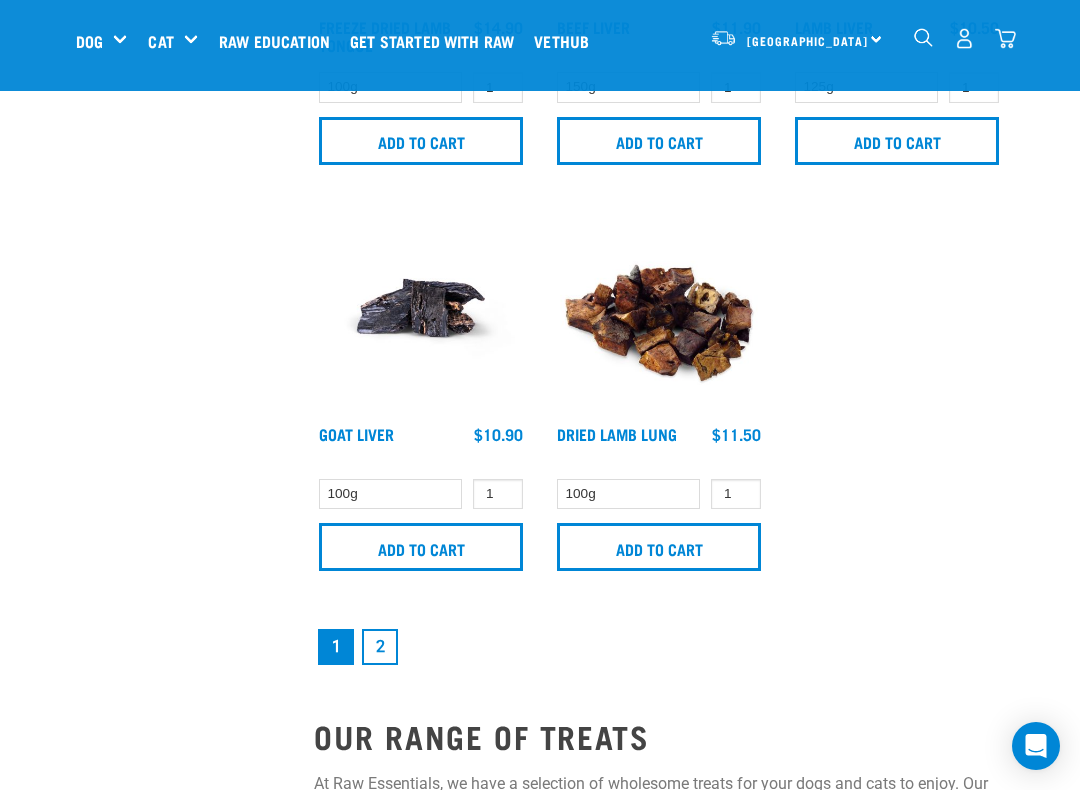 click on "2" at bounding box center [380, 647] 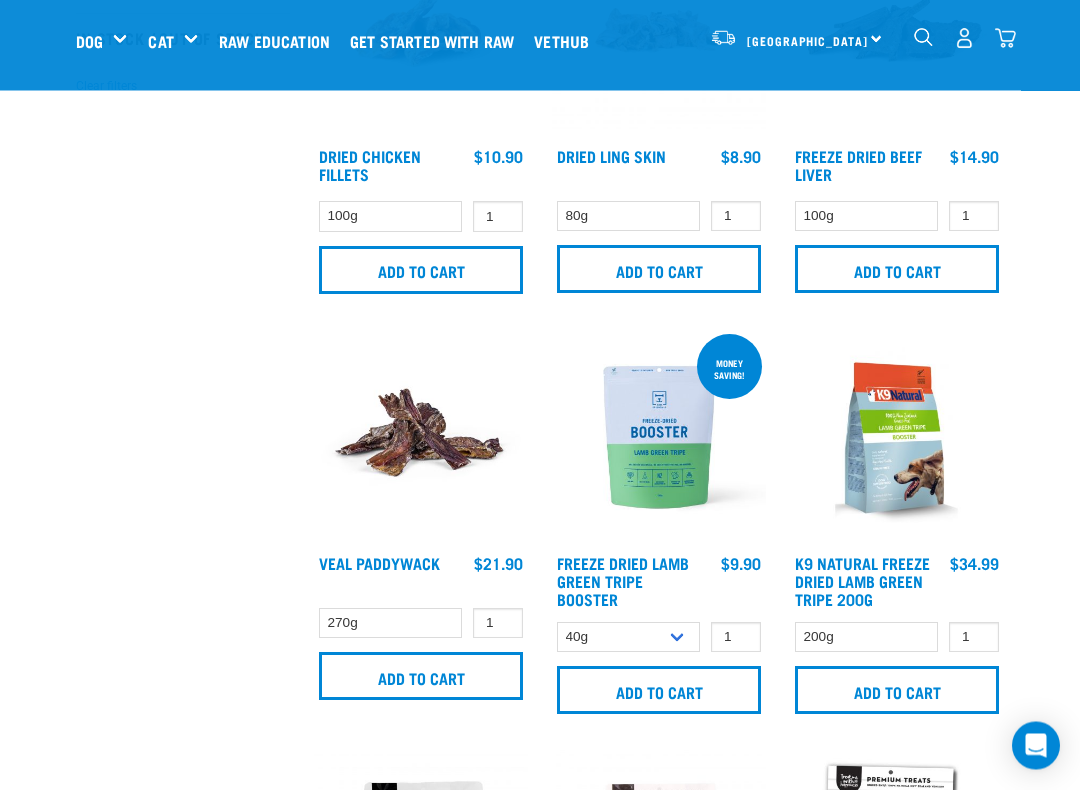 scroll, scrollTop: 634, scrollLeft: 0, axis: vertical 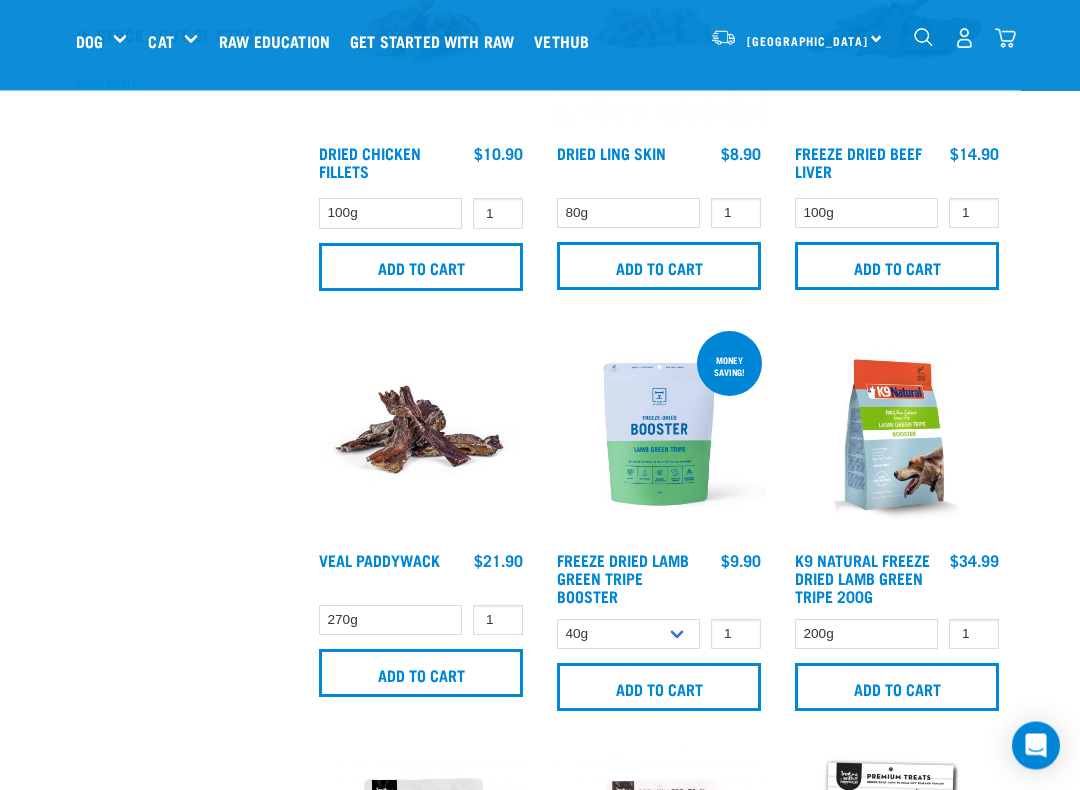 click at bounding box center (421, 435) 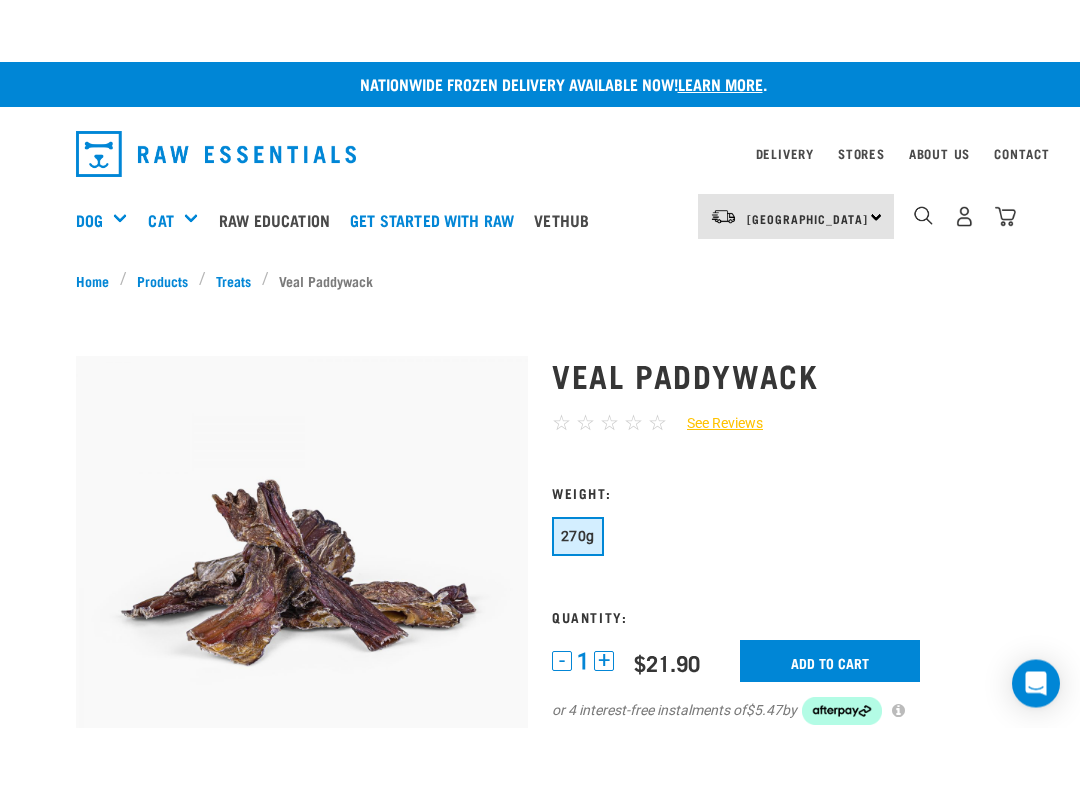 scroll, scrollTop: 18, scrollLeft: 0, axis: vertical 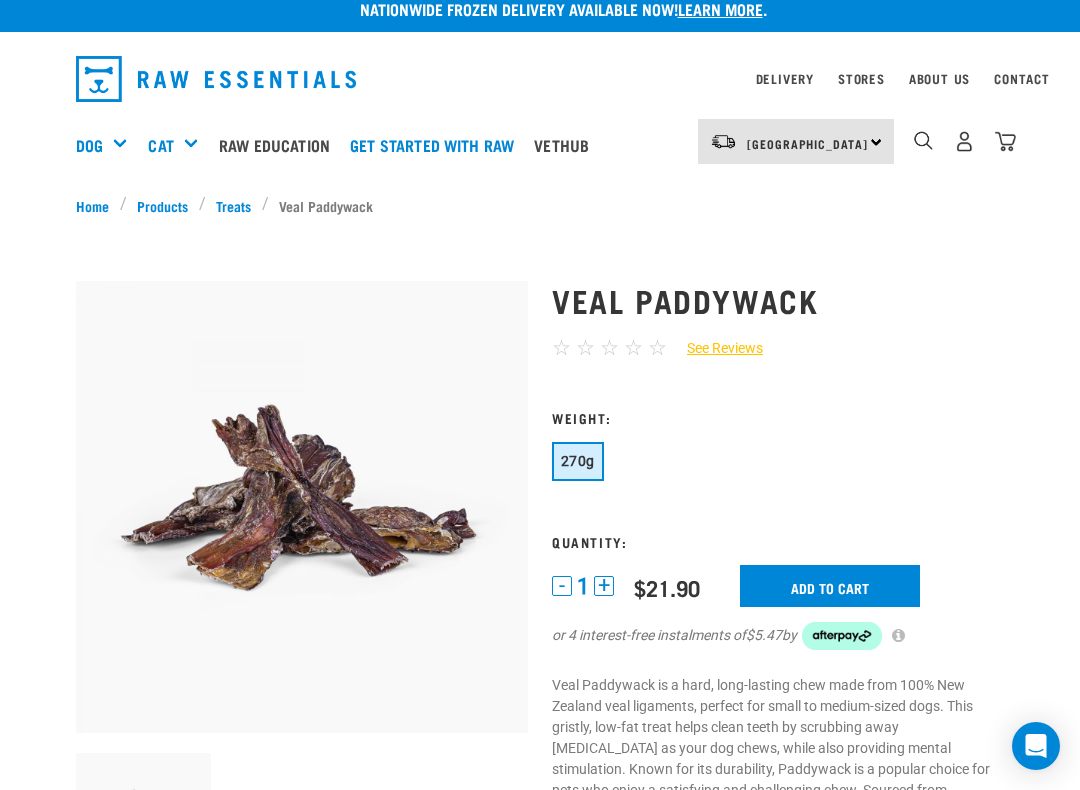 click on "Add to cart" at bounding box center [830, 586] 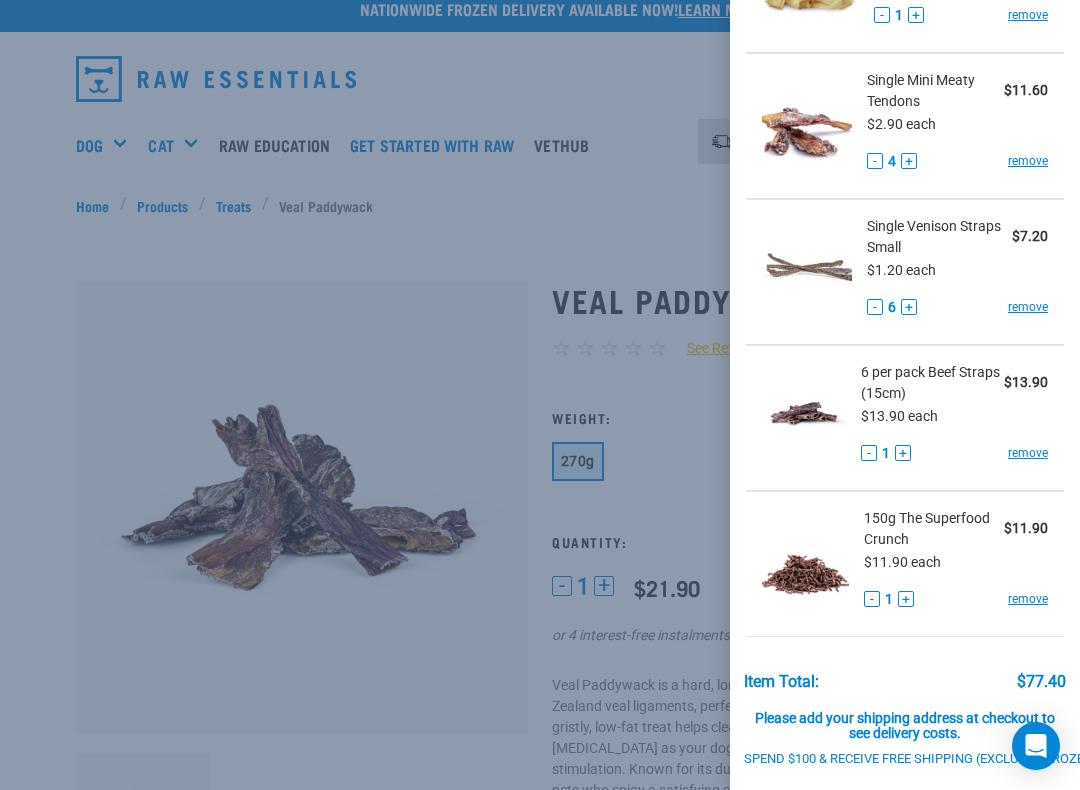 scroll, scrollTop: 332, scrollLeft: 0, axis: vertical 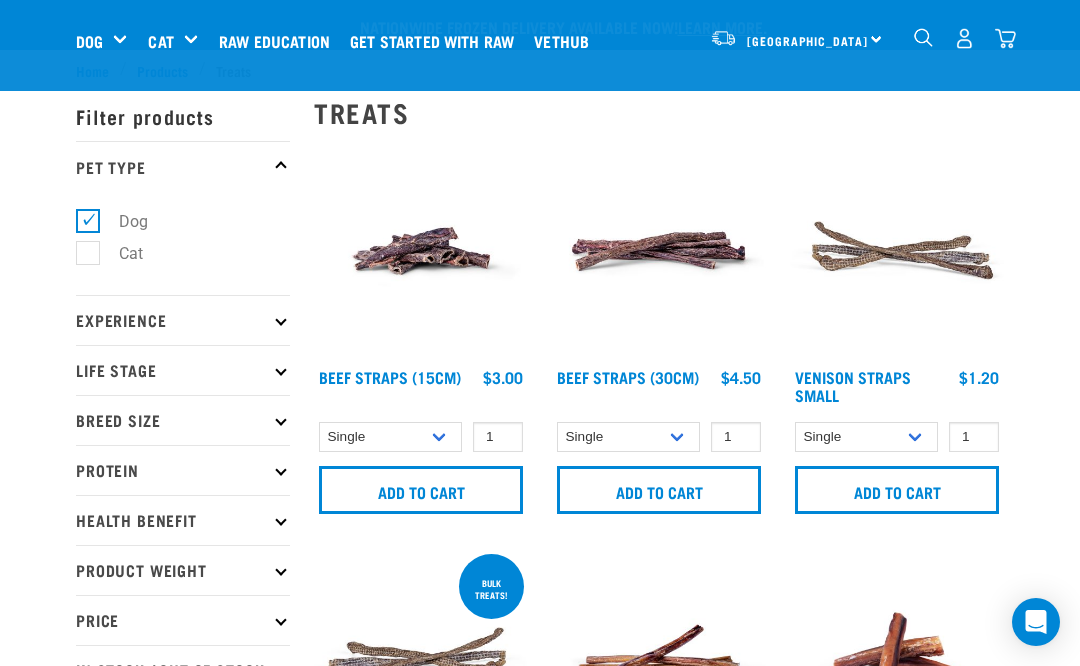 select on "800" 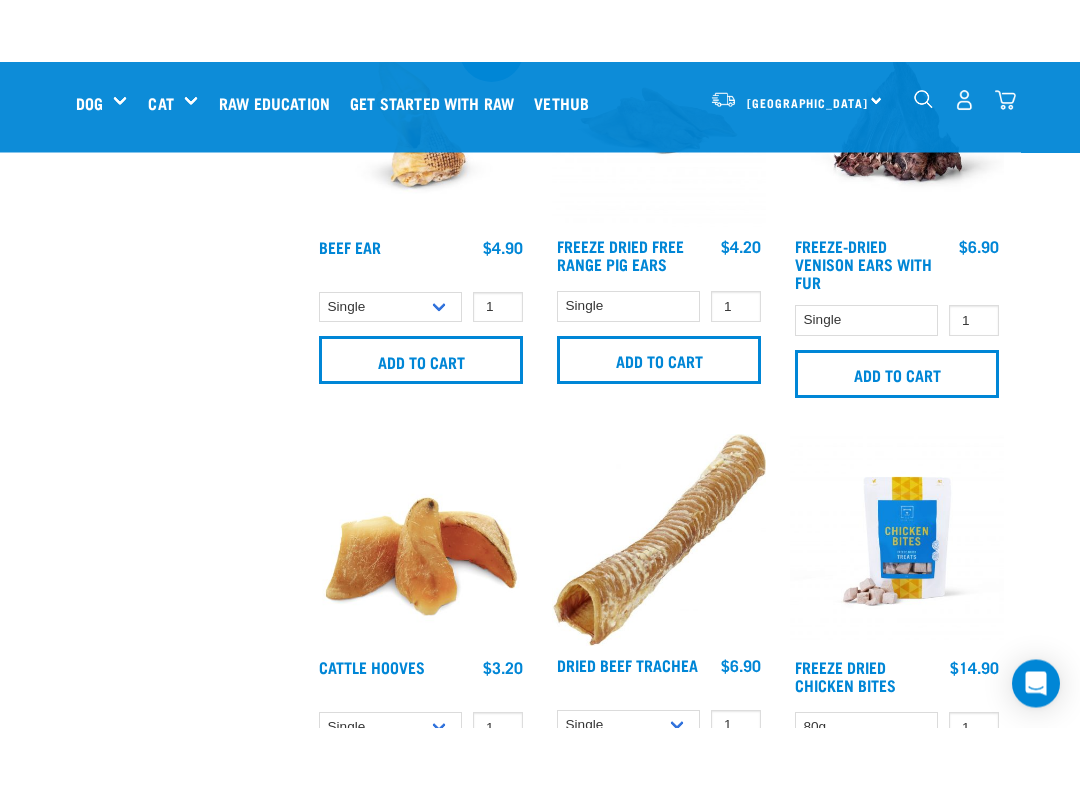 scroll, scrollTop: 2631, scrollLeft: 0, axis: vertical 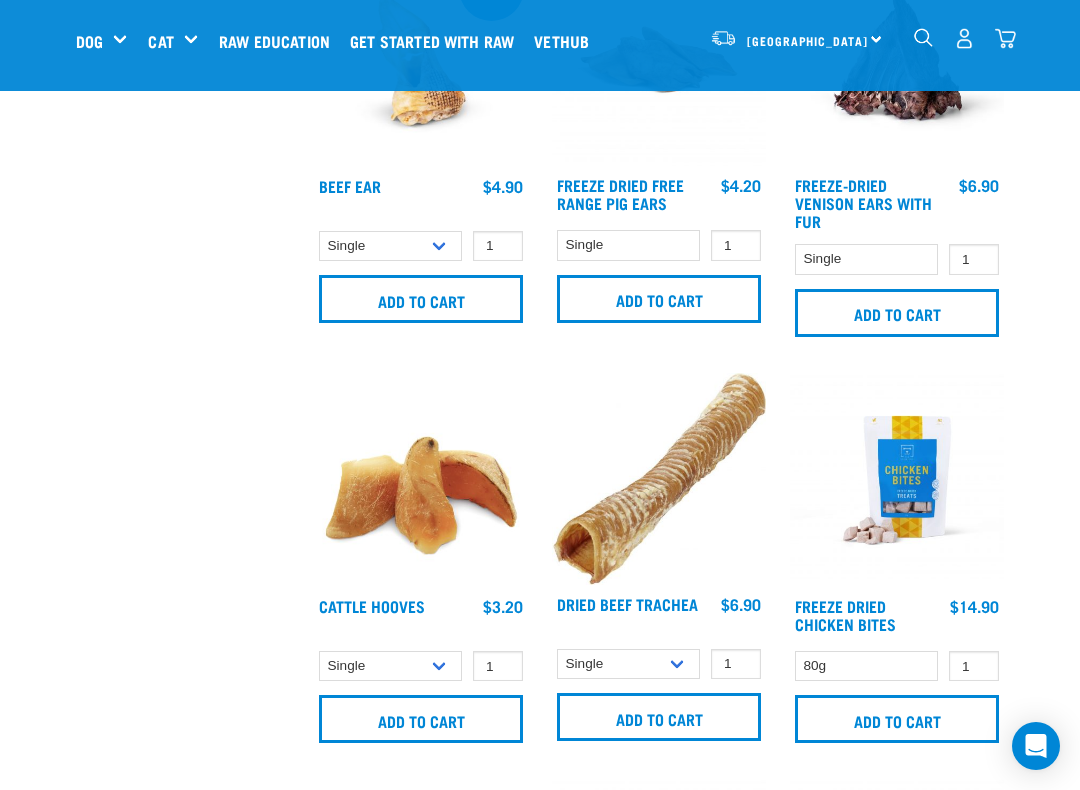 click on "North Island
North Island
South Island
Dog
Shop all dog
Treats 14" at bounding box center [540, 41] 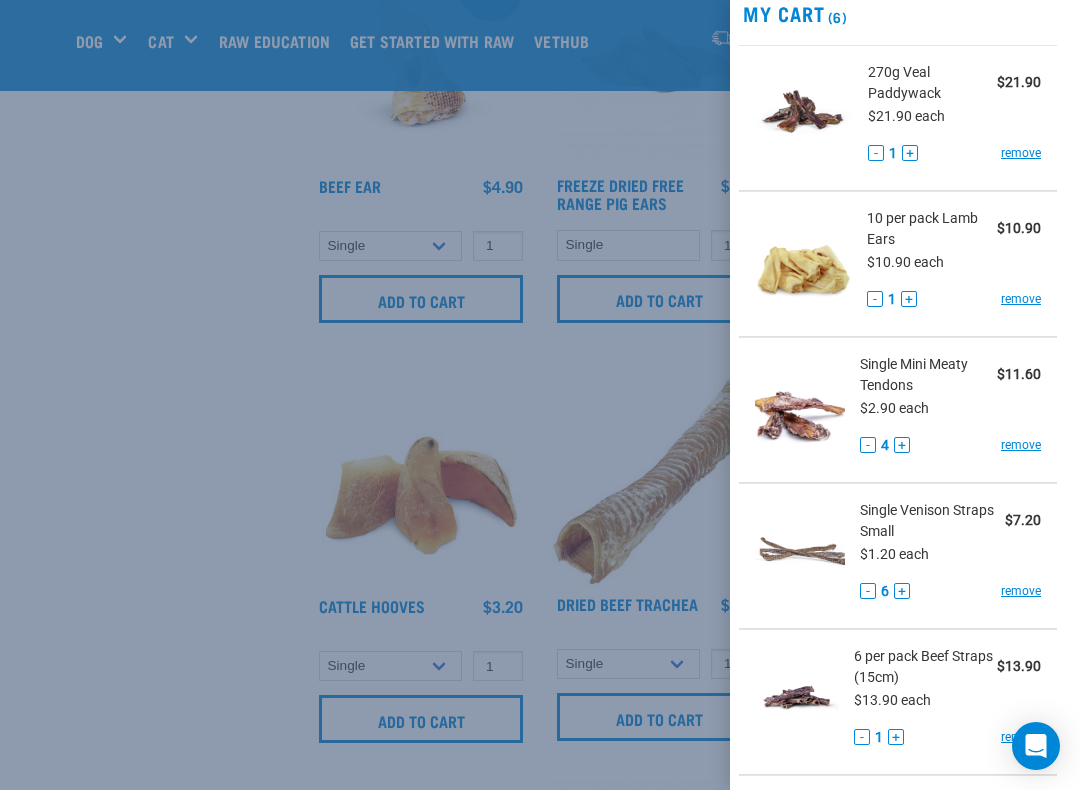 scroll, scrollTop: 50, scrollLeft: 3, axis: both 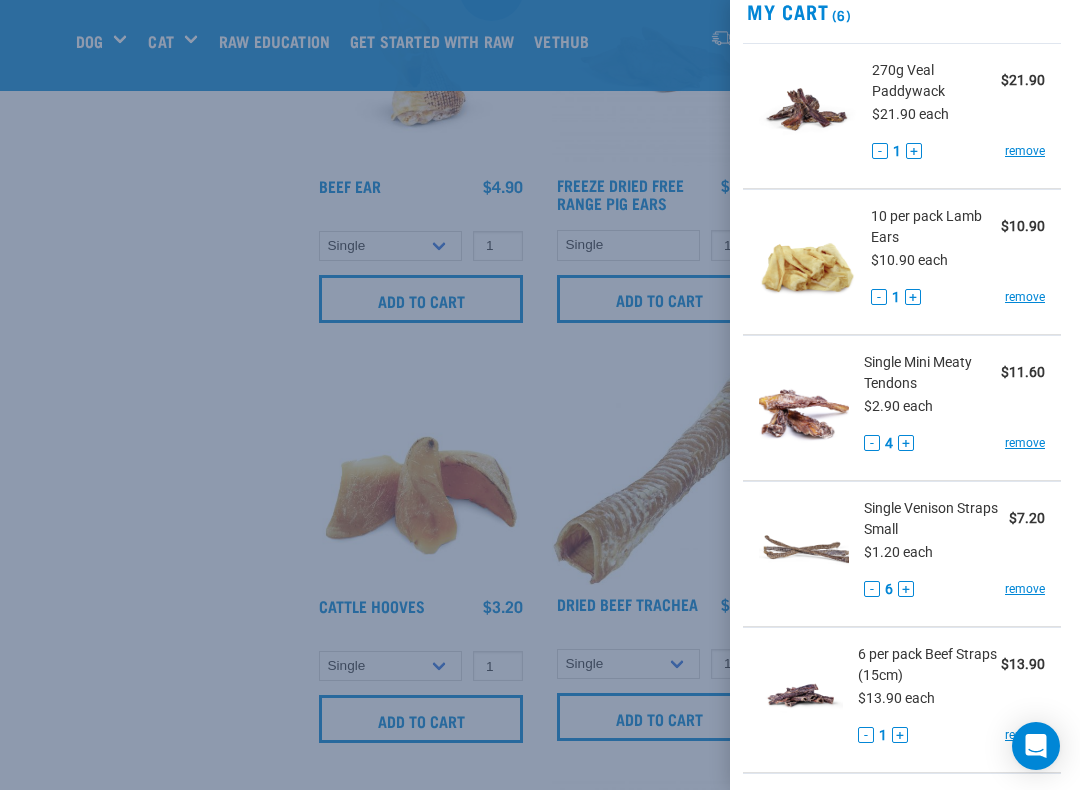 click on "+" at bounding box center (906, 443) 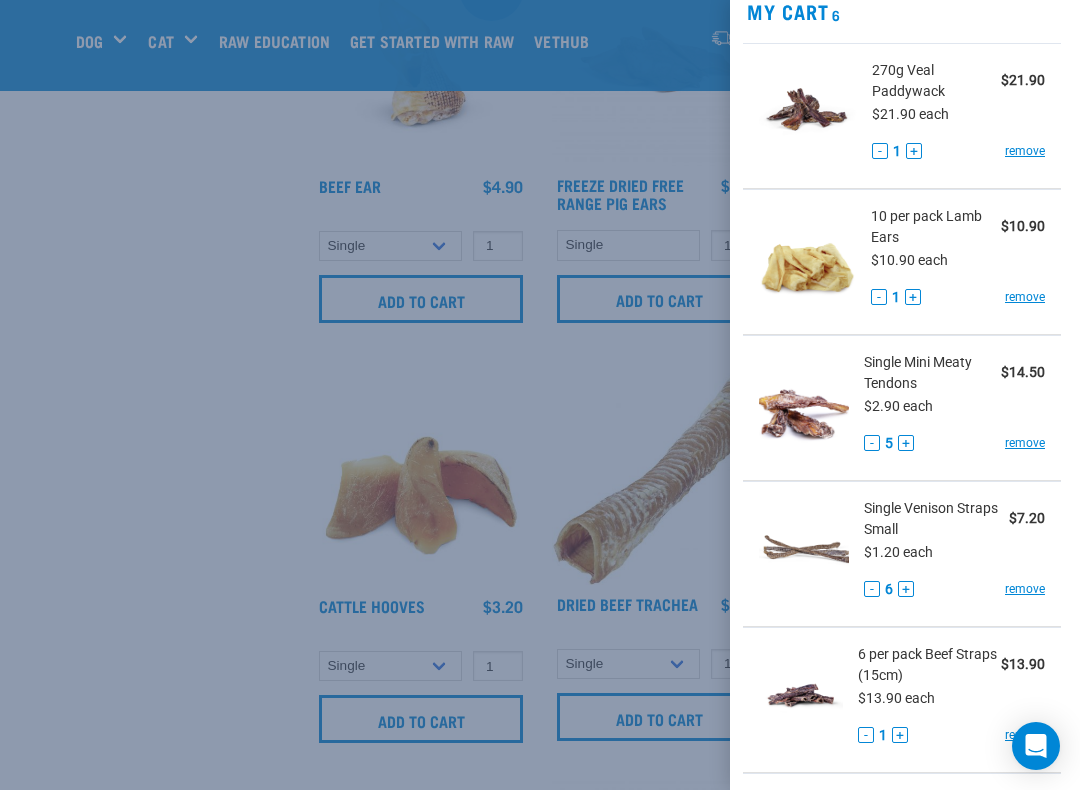 click on "+" at bounding box center (906, 443) 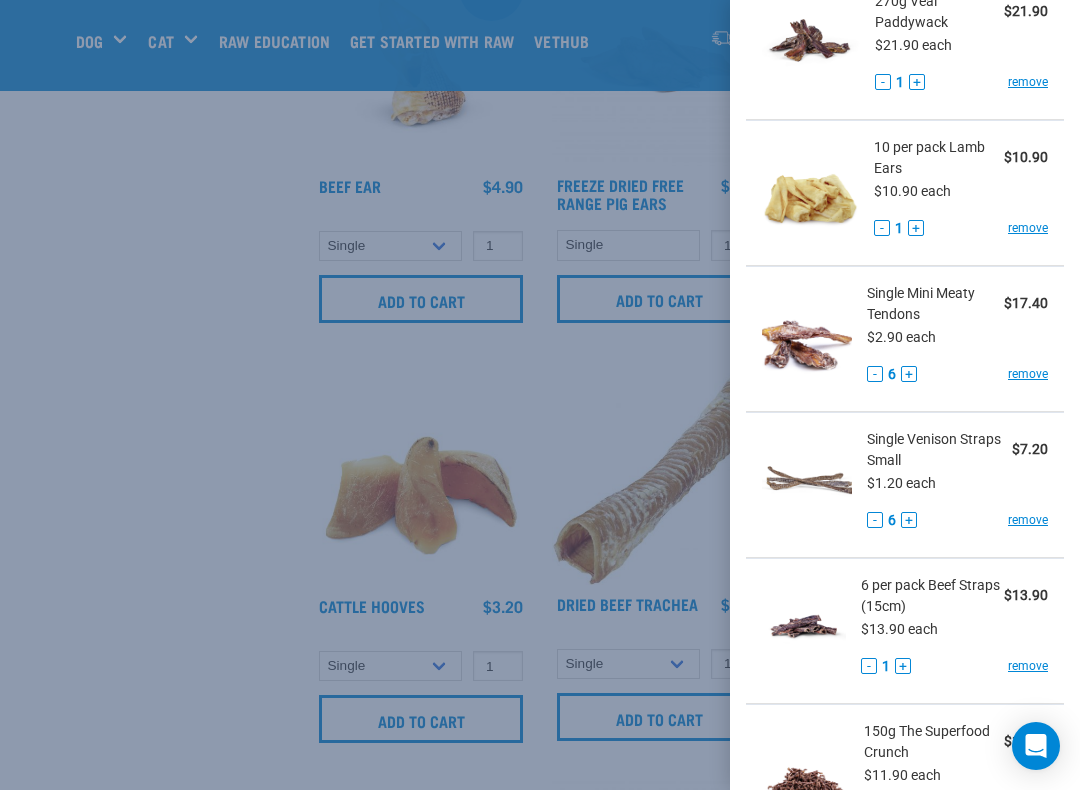 scroll, scrollTop: 119, scrollLeft: 0, axis: vertical 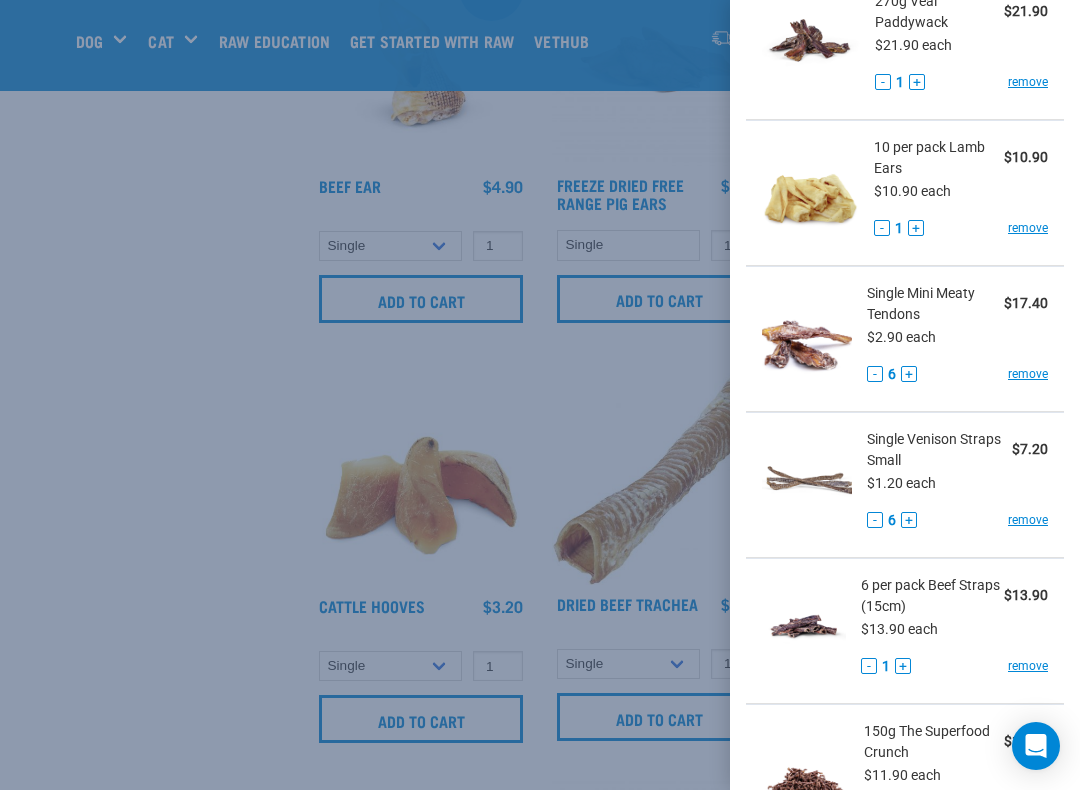 click on "+" at bounding box center (909, 520) 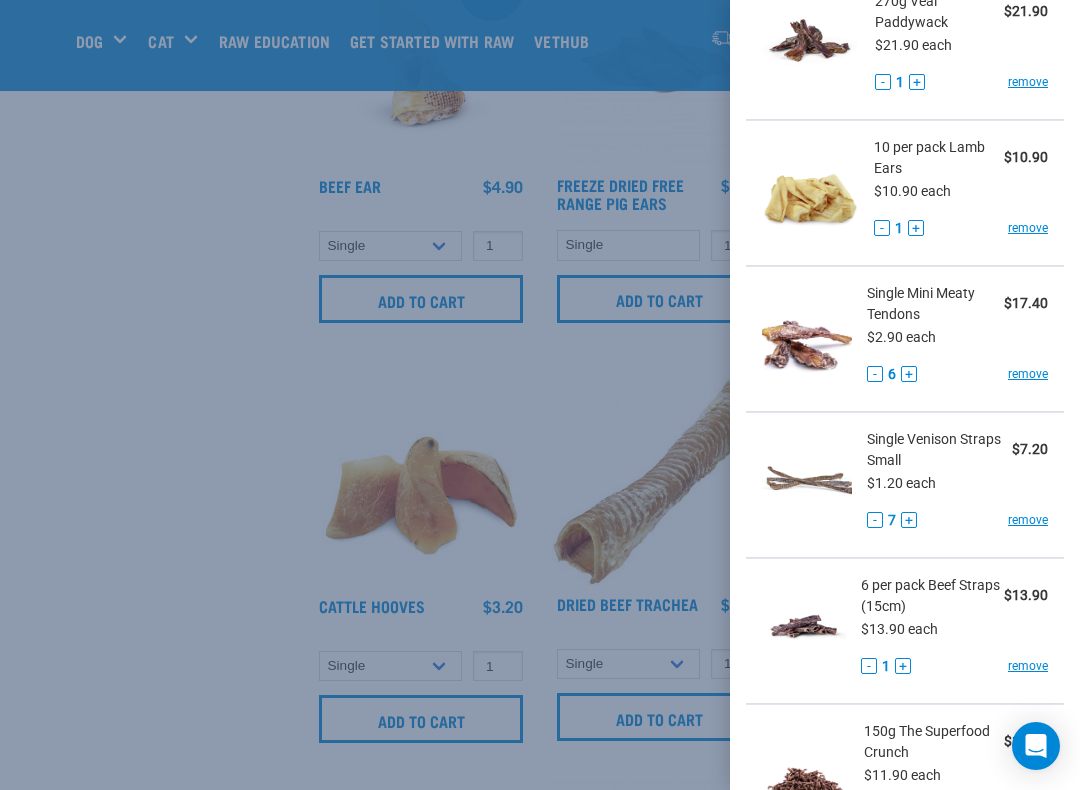 click on "+" at bounding box center (909, 520) 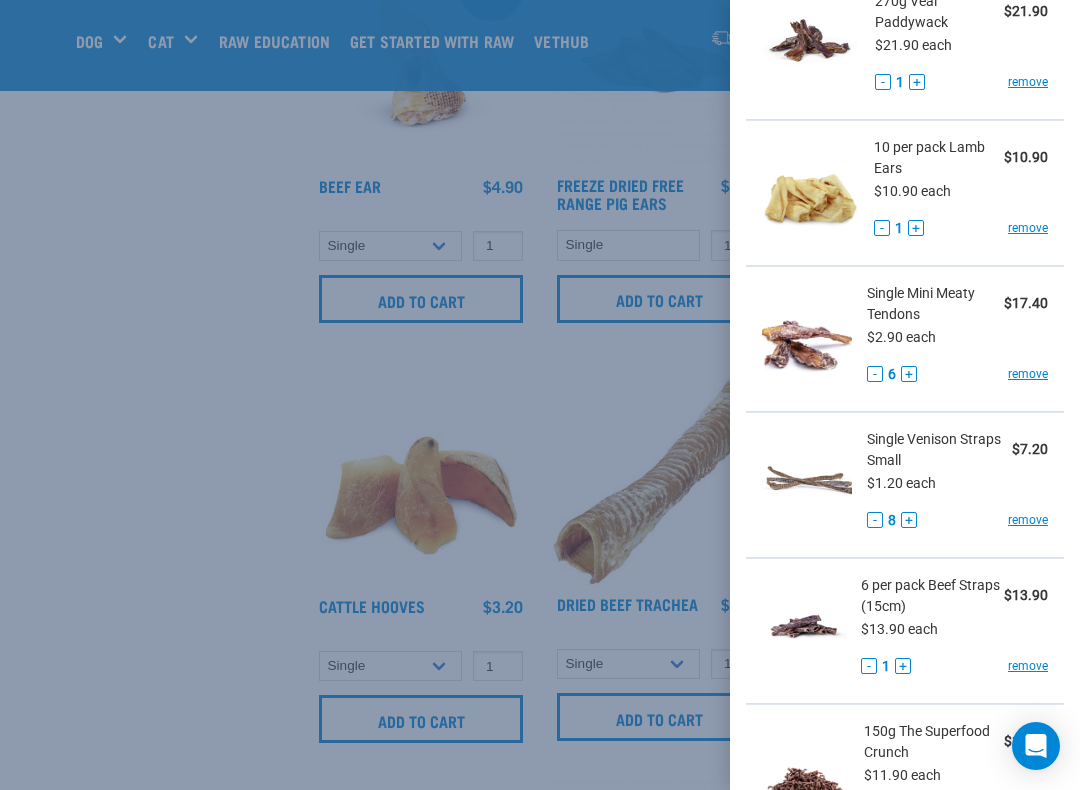 click on "+" at bounding box center (909, 520) 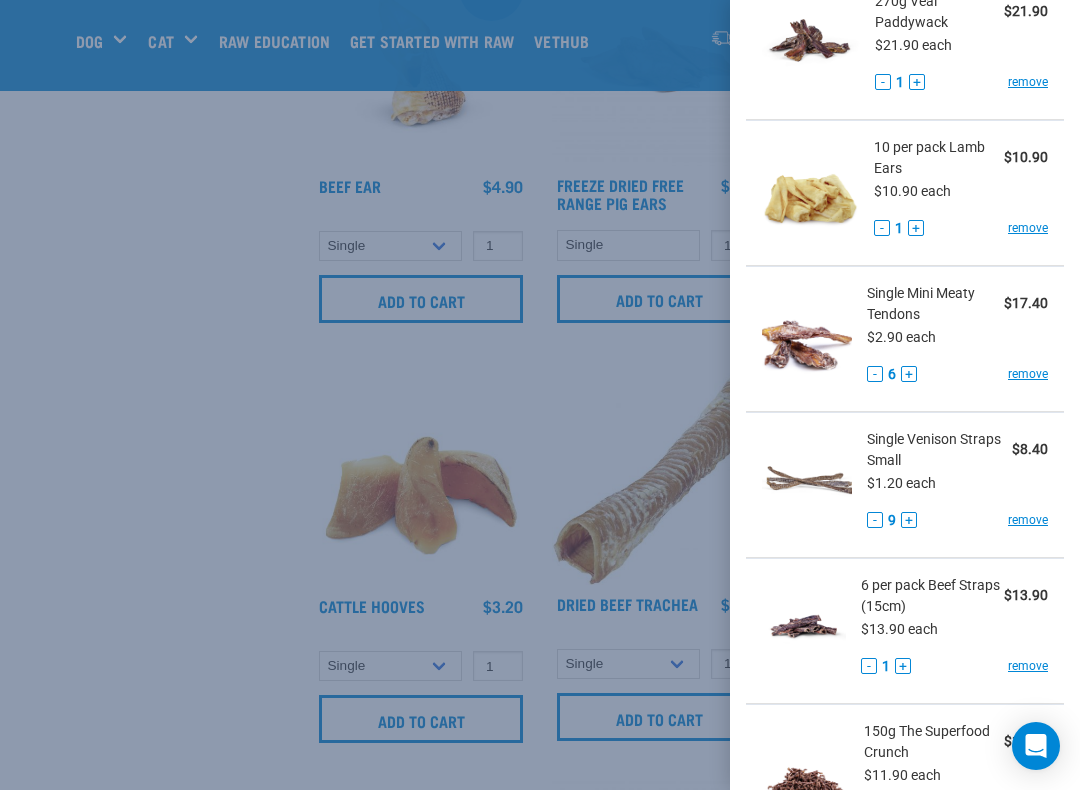 click on "+" at bounding box center [909, 520] 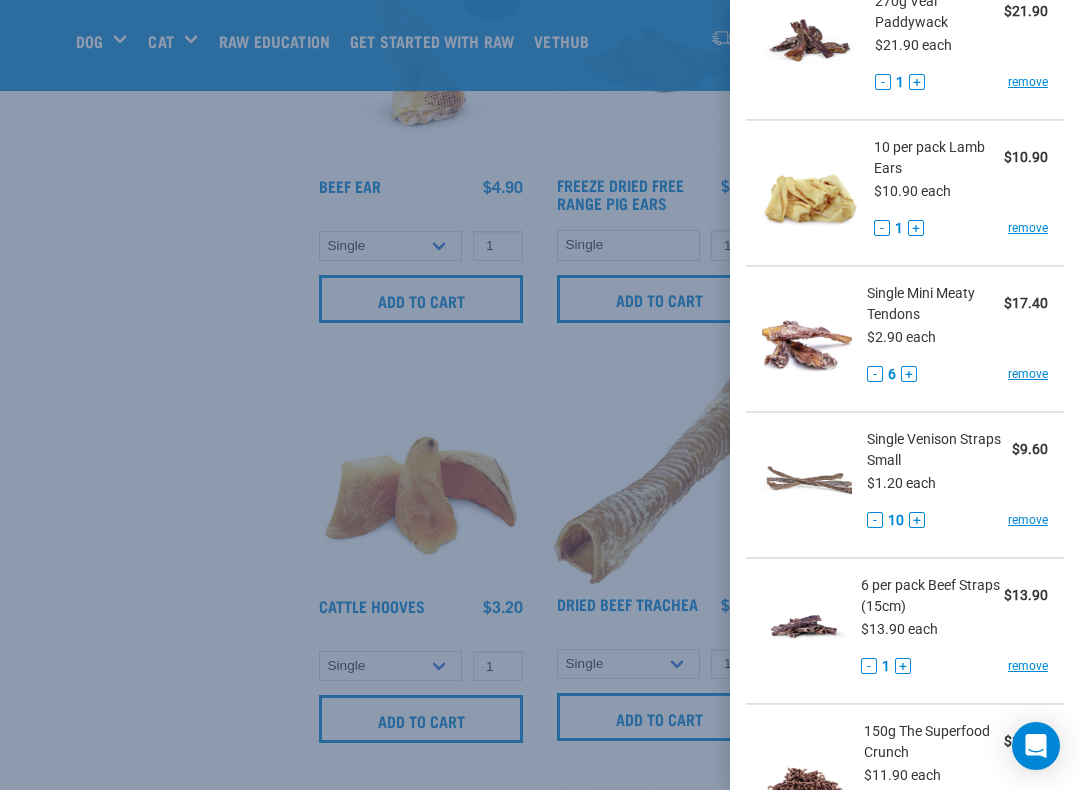 click on "+" at bounding box center [917, 520] 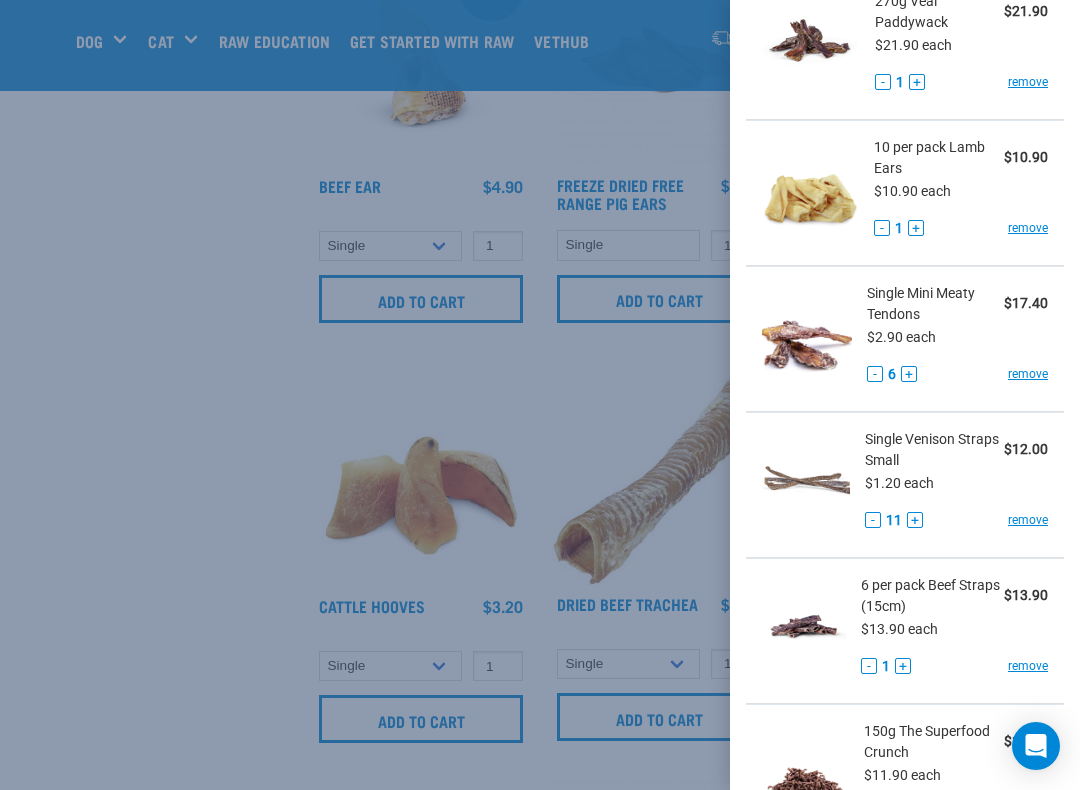 click on "+" at bounding box center [915, 520] 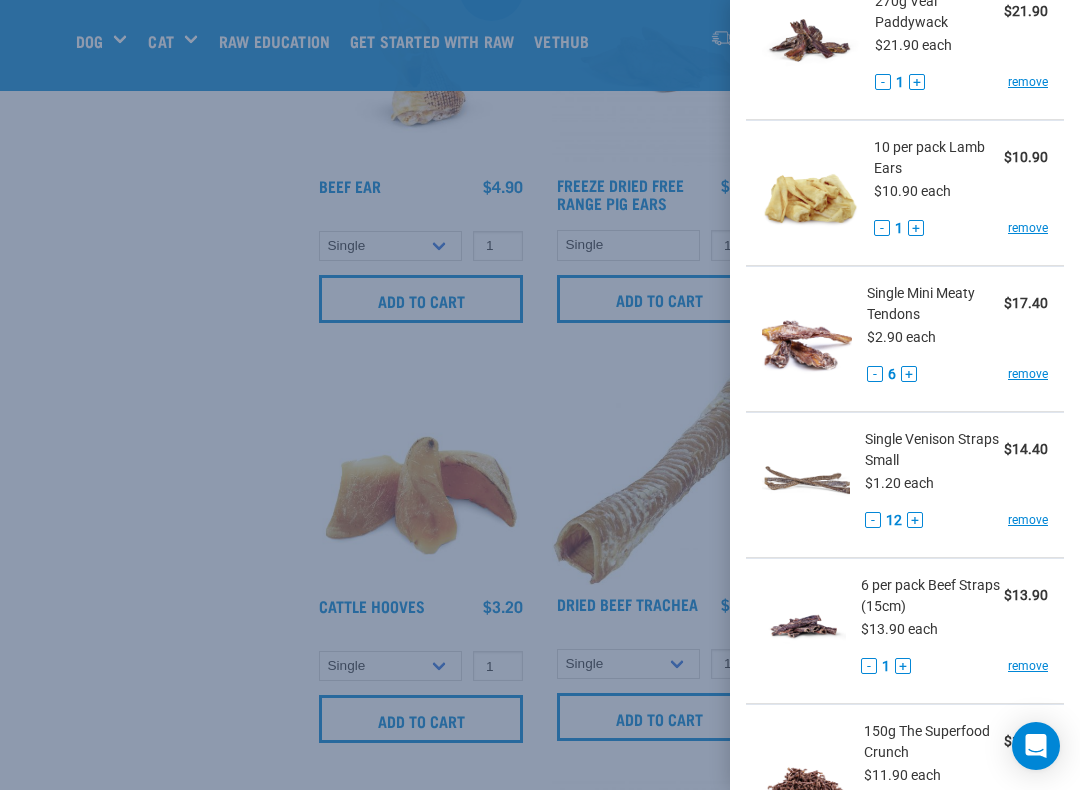 click on "+" at bounding box center (915, 520) 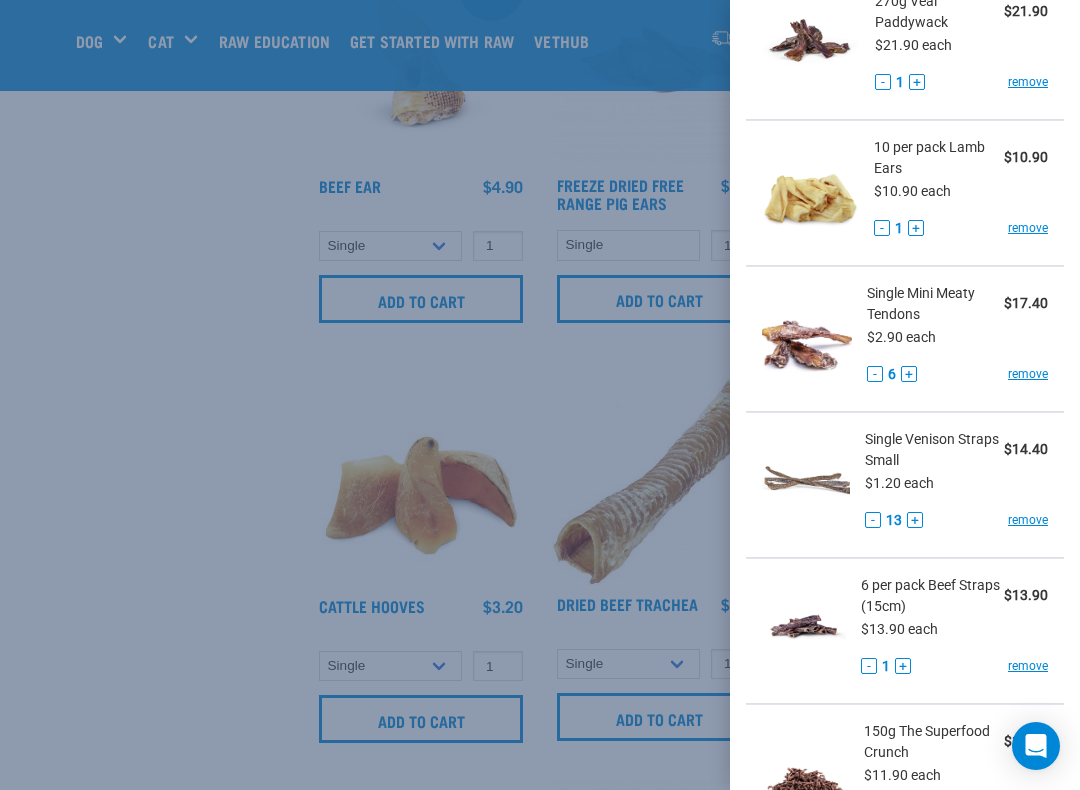 click on "-
13
+" at bounding box center [894, 520] 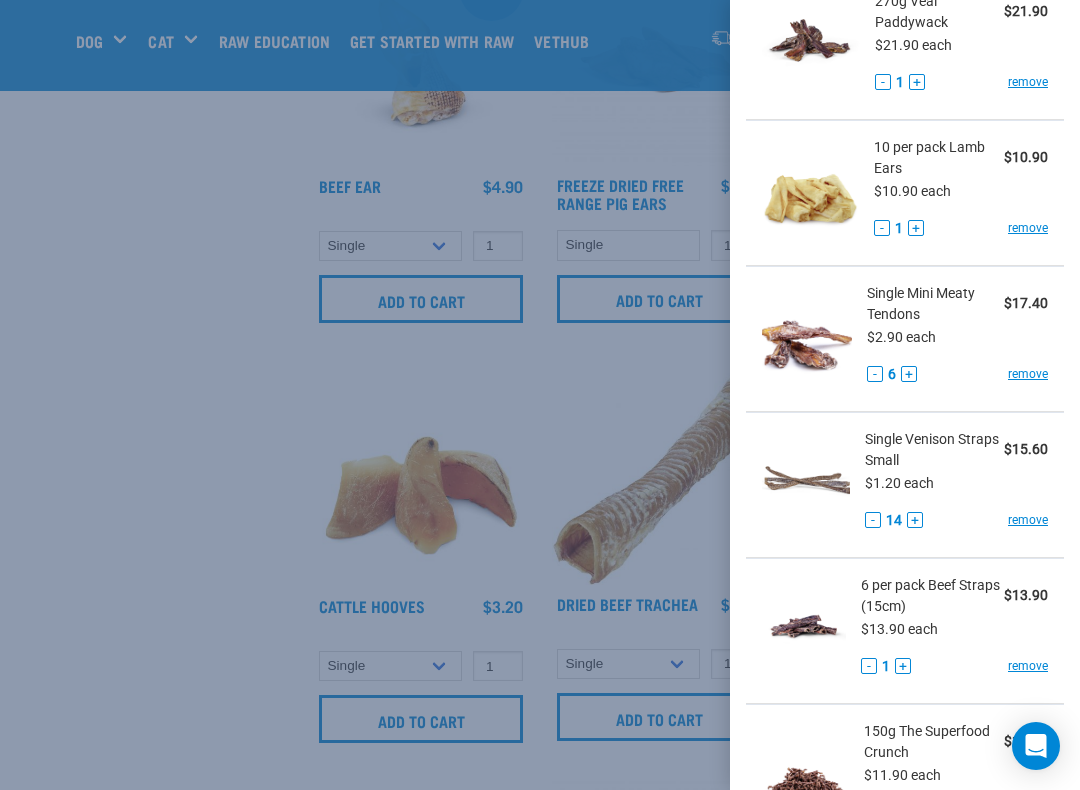 click on "+" at bounding box center [915, 520] 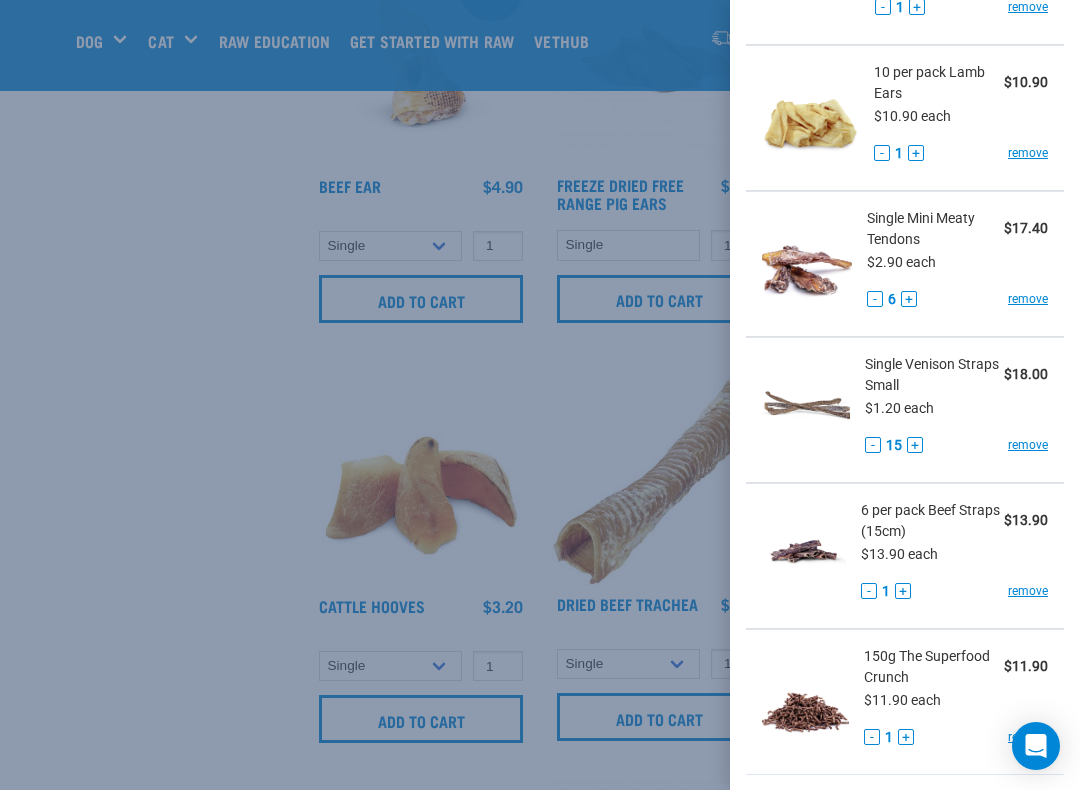 scroll, scrollTop: 194, scrollLeft: 0, axis: vertical 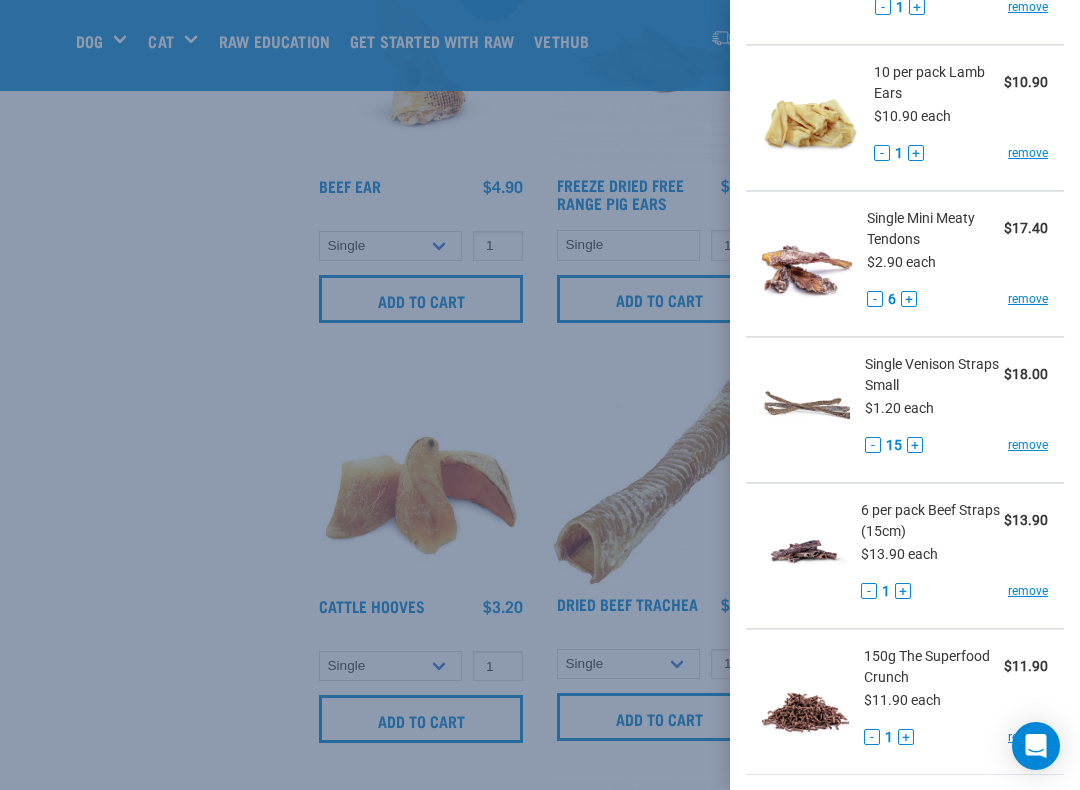 click on "+" at bounding box center [903, 591] 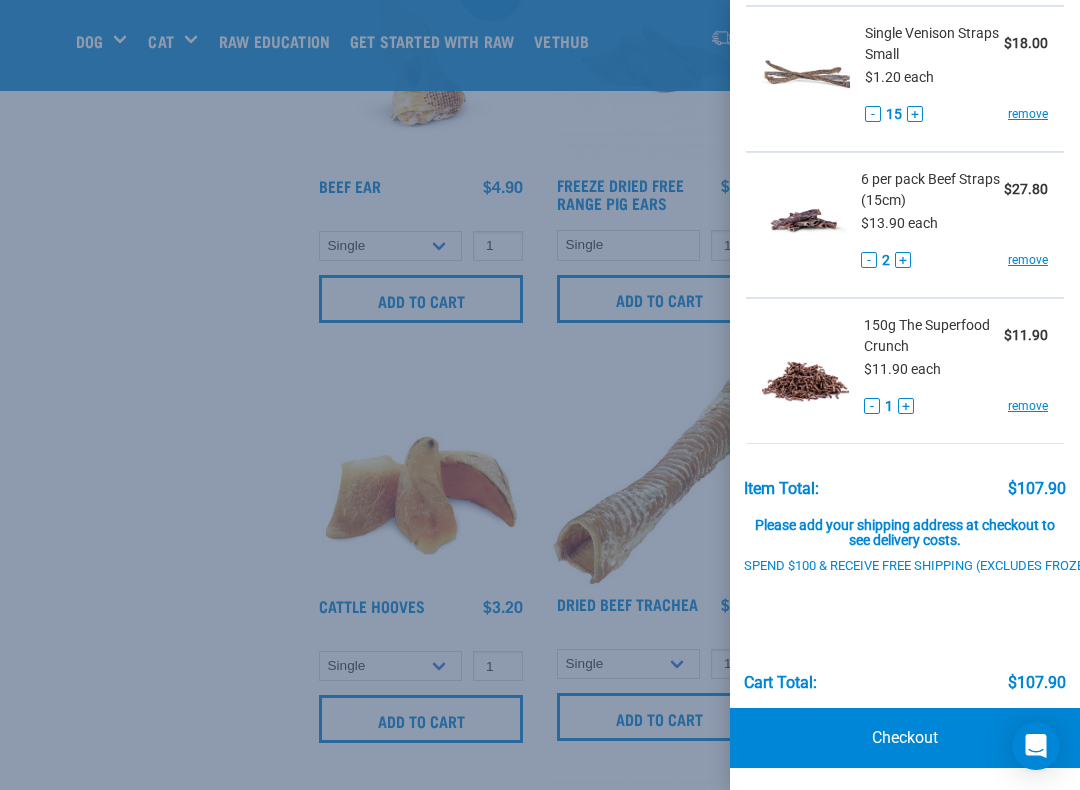 scroll, scrollTop: 524, scrollLeft: 0, axis: vertical 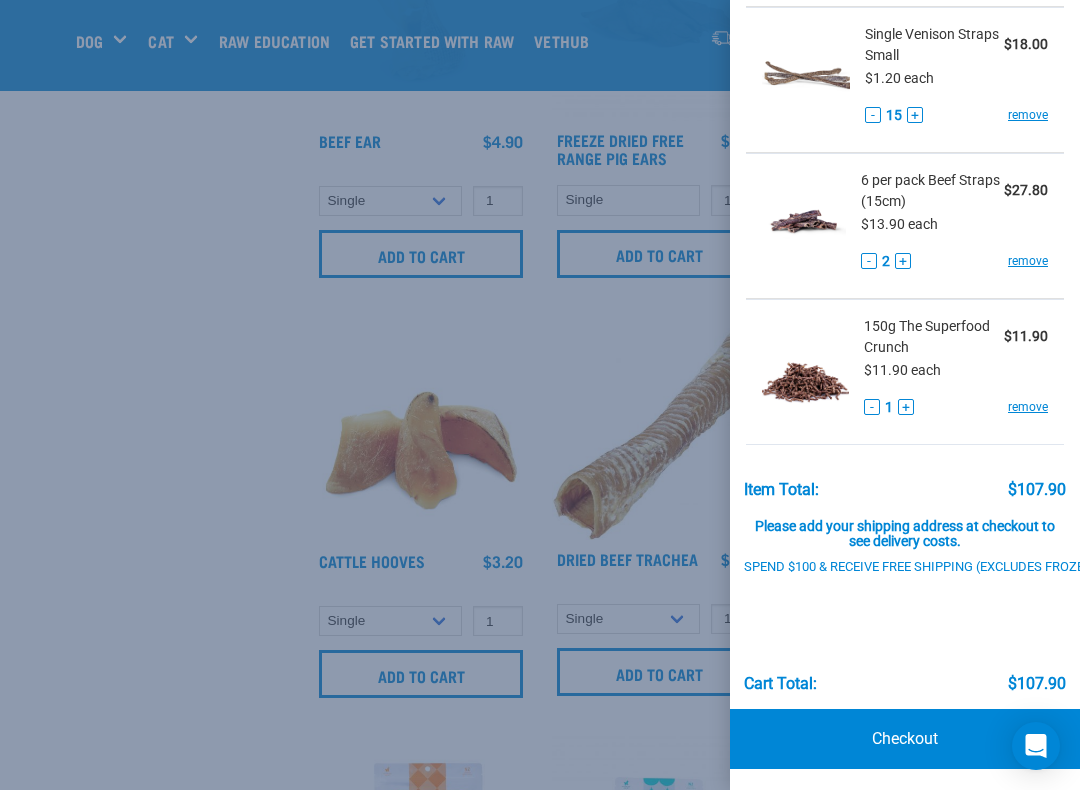 click on "Checkout" at bounding box center (905, 739) 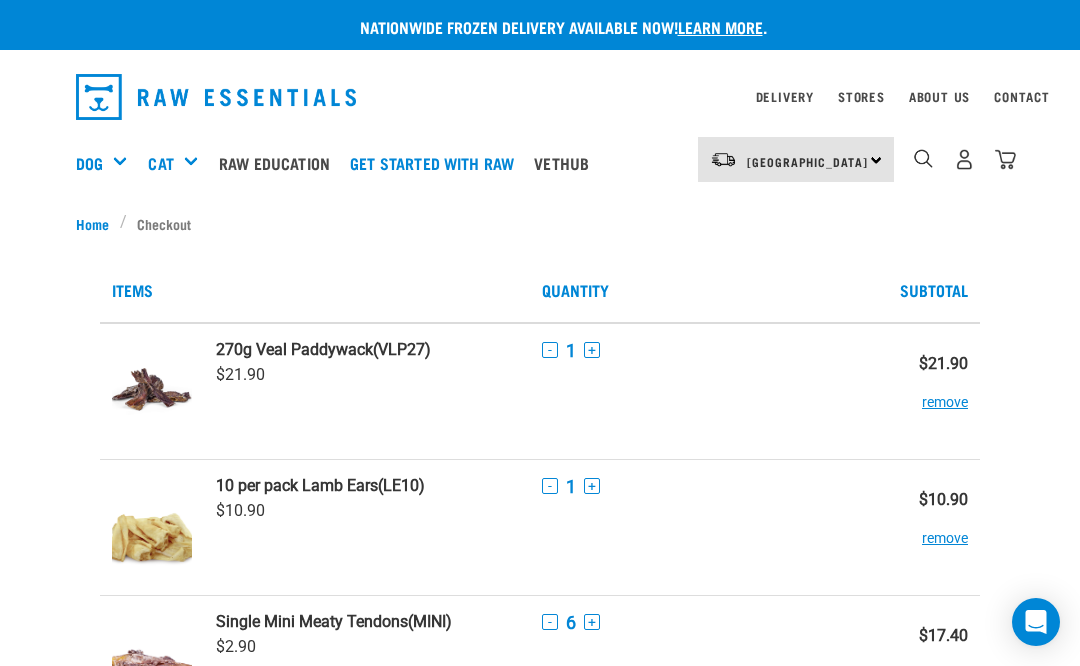 scroll, scrollTop: 0, scrollLeft: 0, axis: both 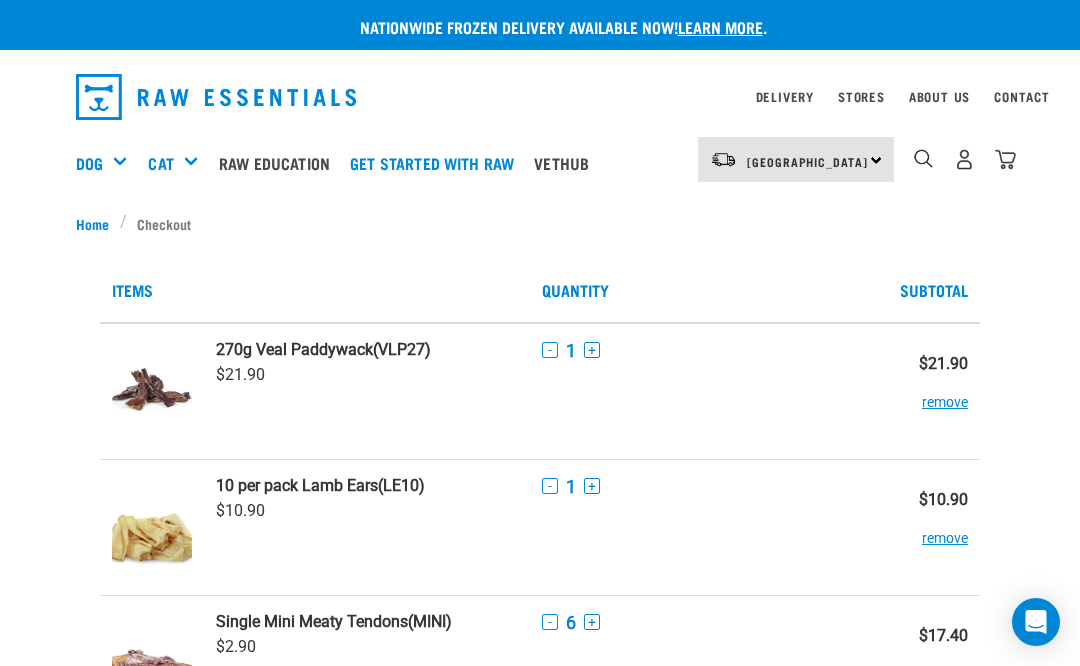 click at bounding box center [964, 159] 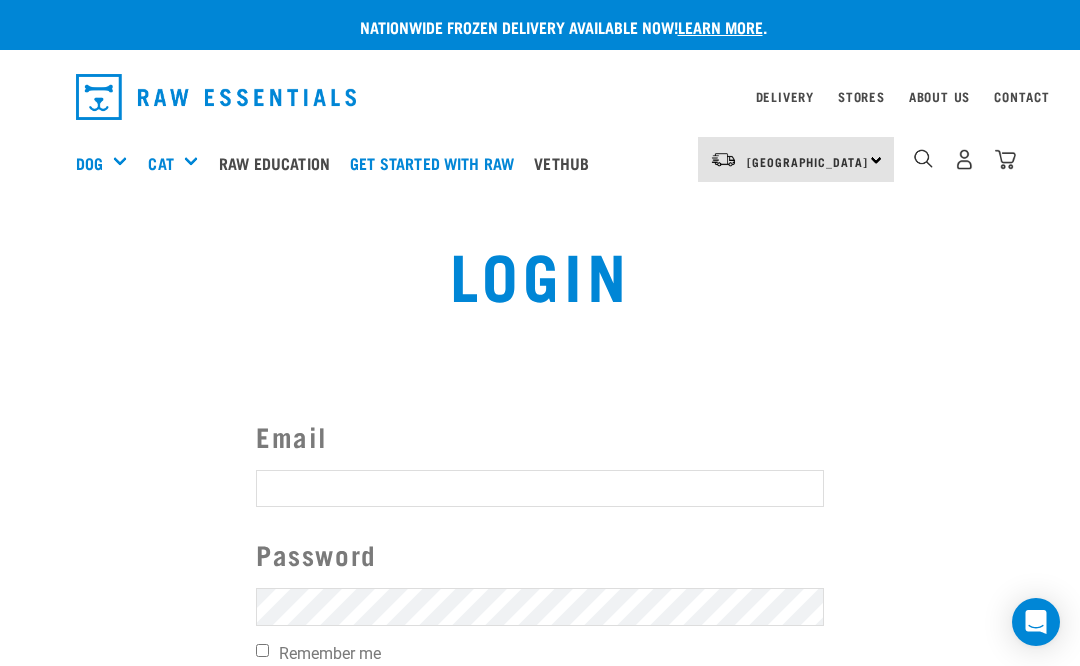 scroll, scrollTop: 0, scrollLeft: 0, axis: both 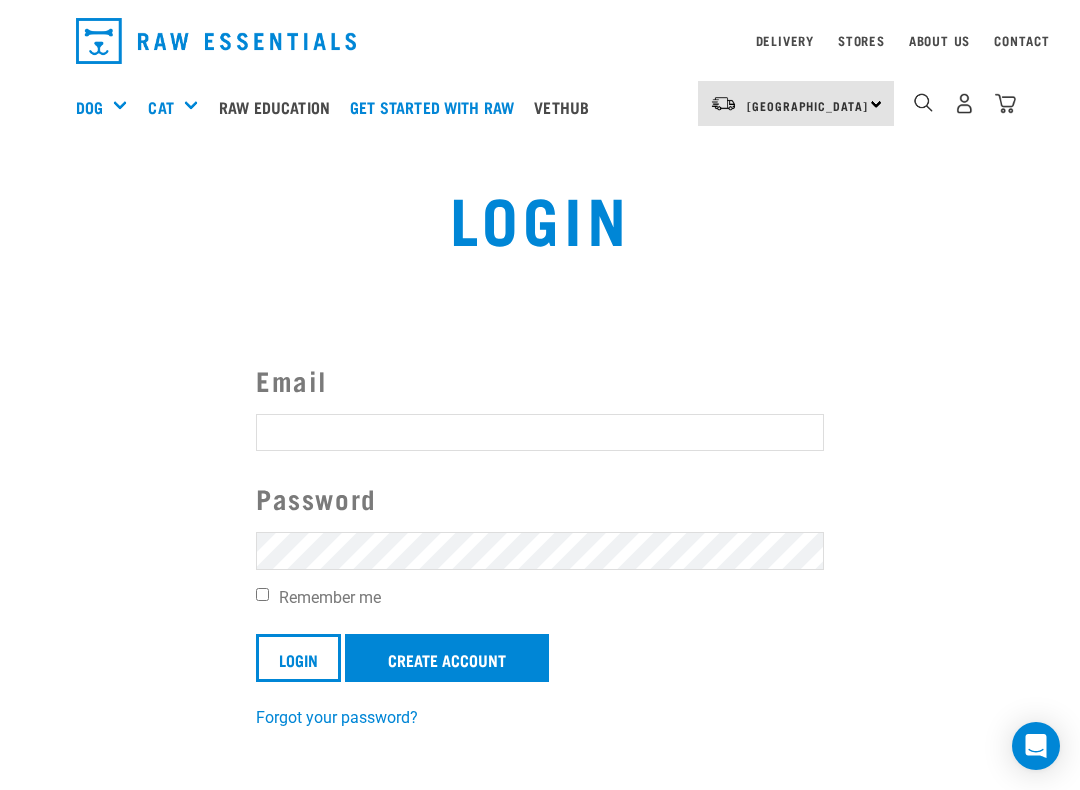 click on "Email" at bounding box center [540, 432] 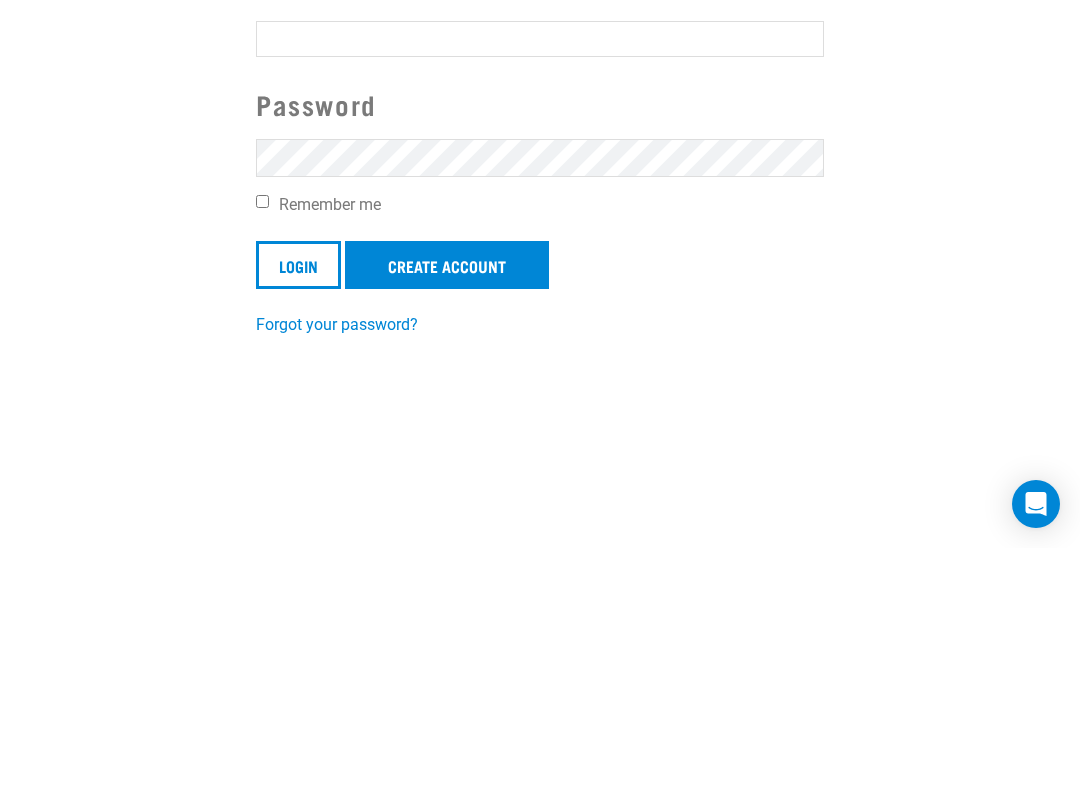 scroll, scrollTop: 298, scrollLeft: 0, axis: vertical 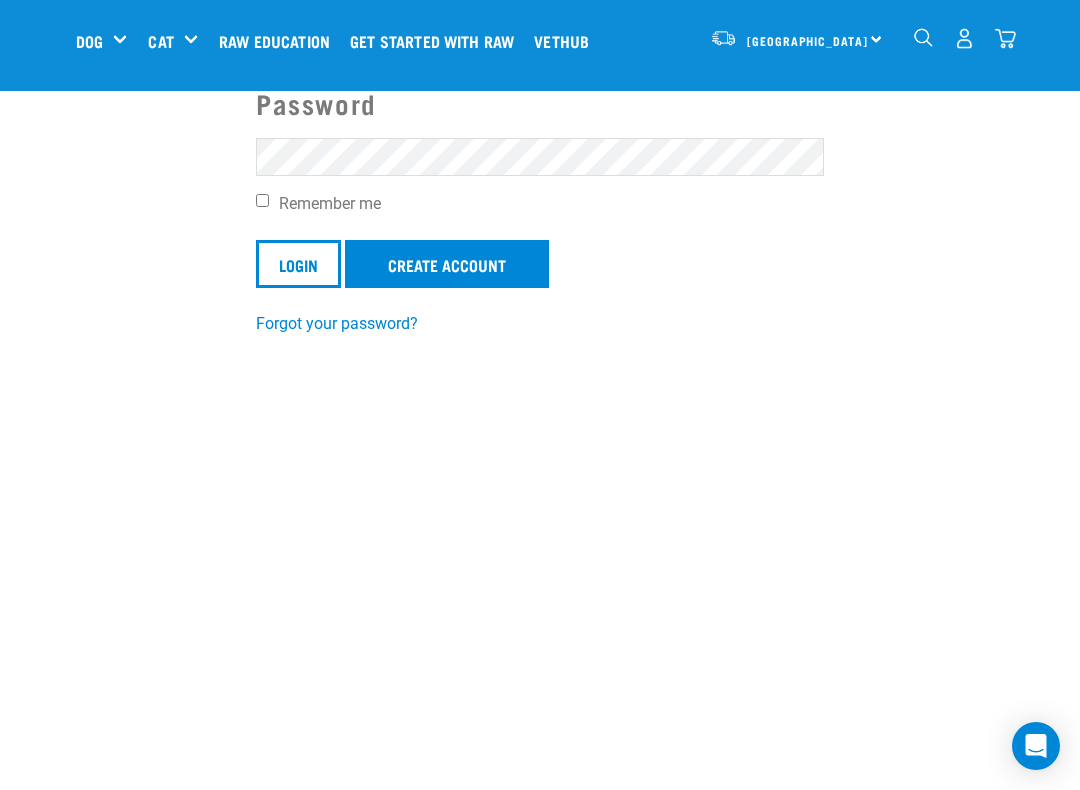 type on "Kim_maitland@hotmail.com" 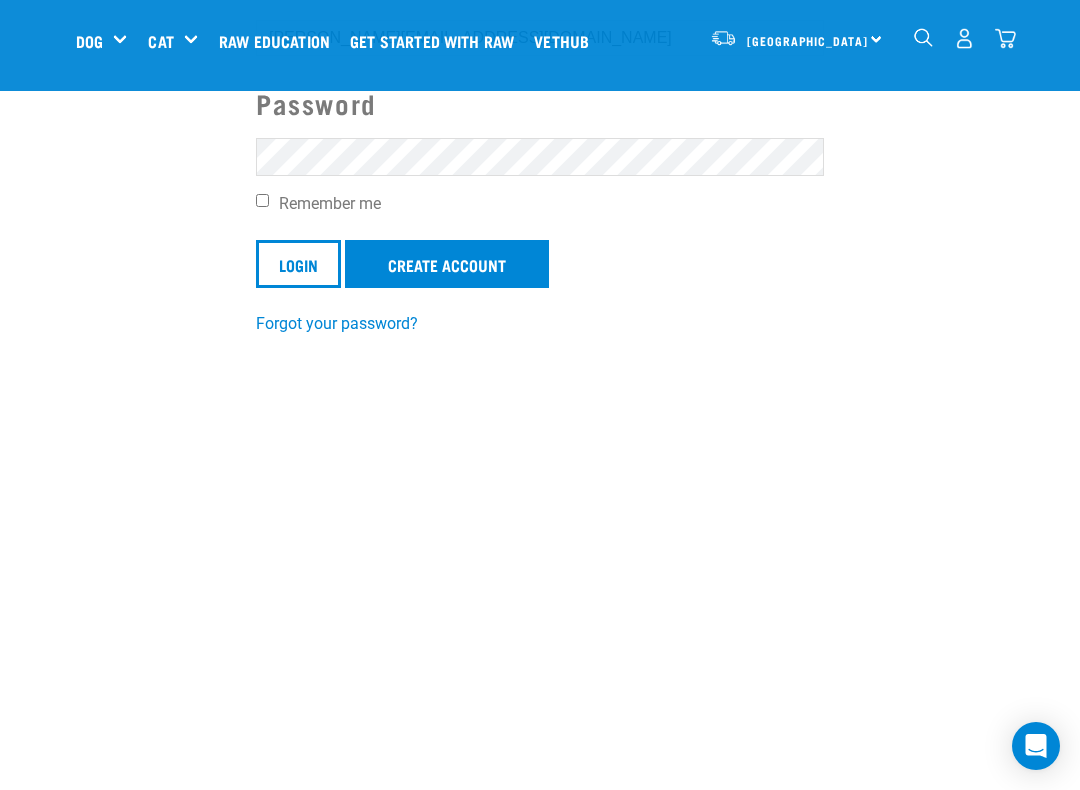 click on "Login" at bounding box center [298, 264] 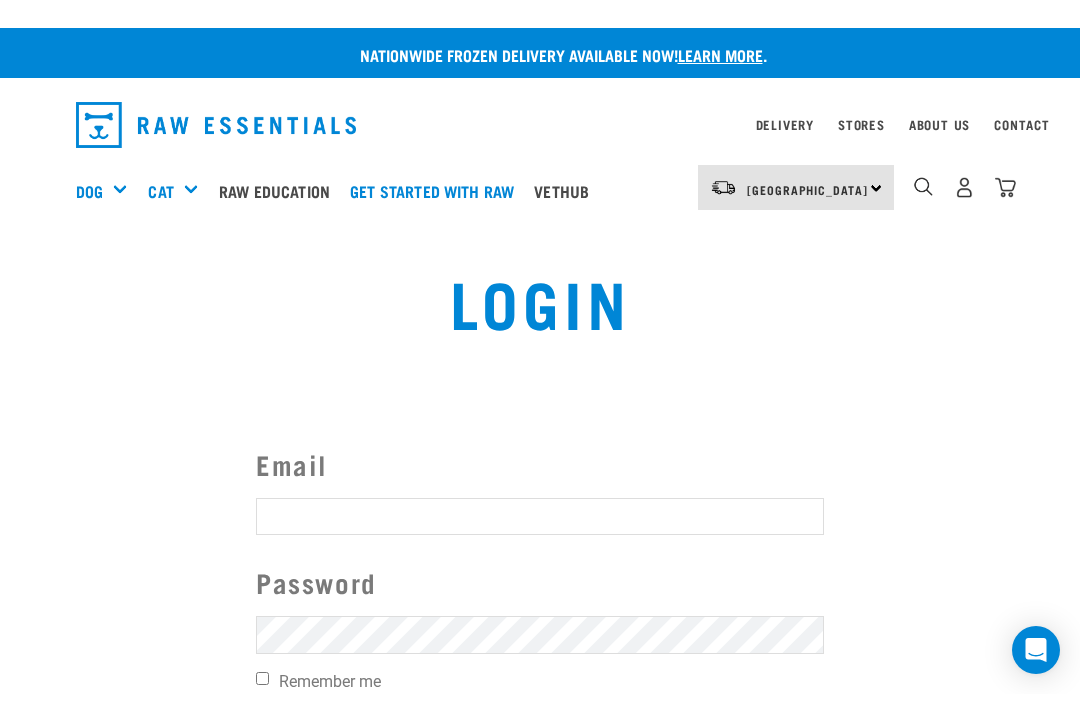 scroll, scrollTop: 0, scrollLeft: 0, axis: both 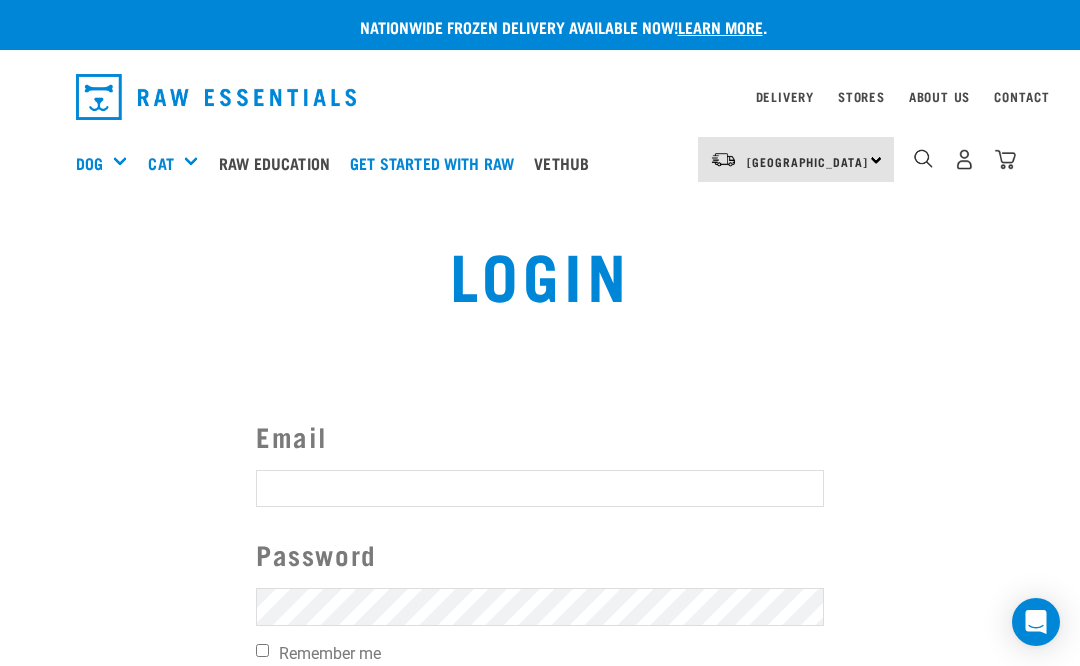 click on "Invalid username or password." at bounding box center [0, 333] 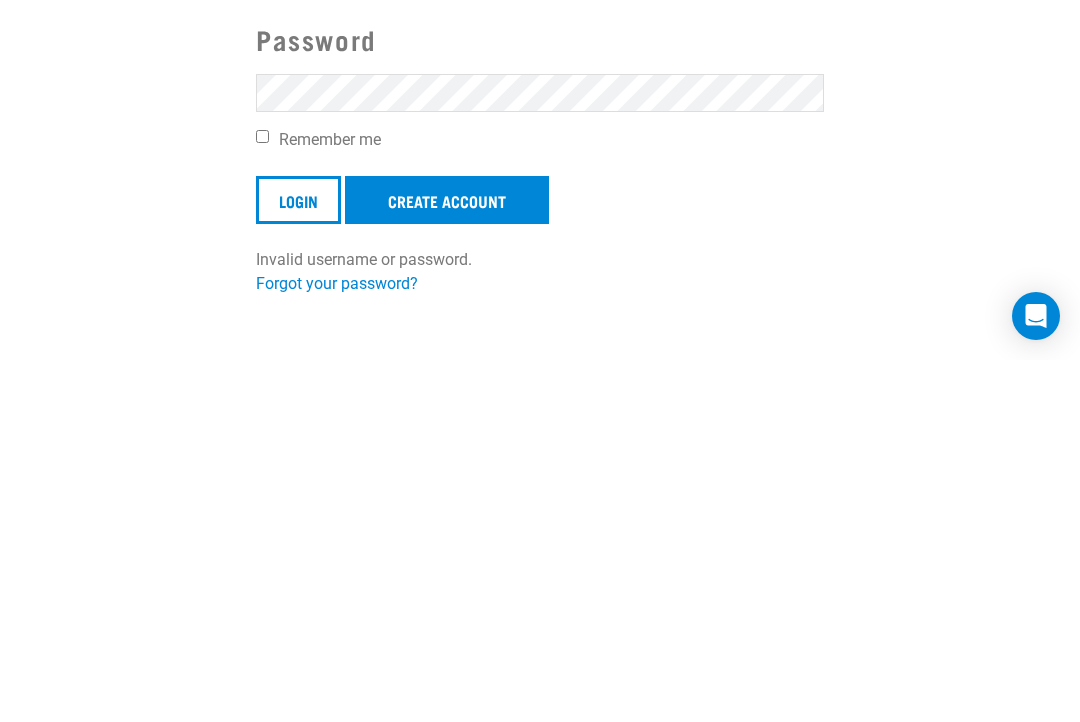 scroll, scrollTop: 362, scrollLeft: 0, axis: vertical 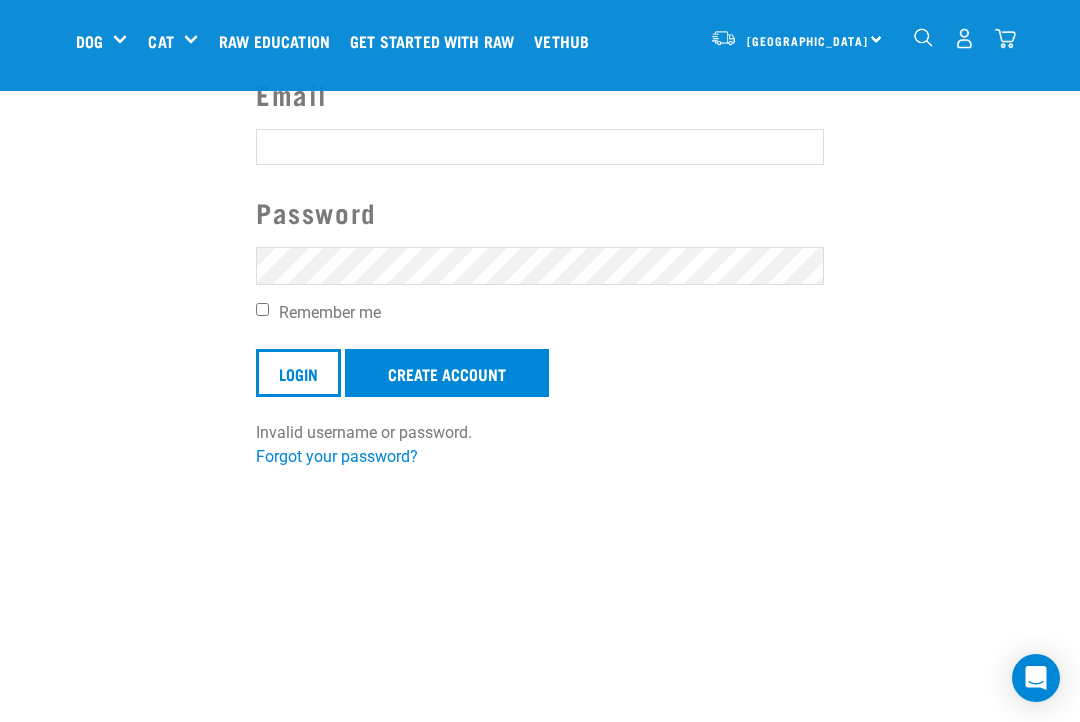 click on "Email" at bounding box center [540, 147] 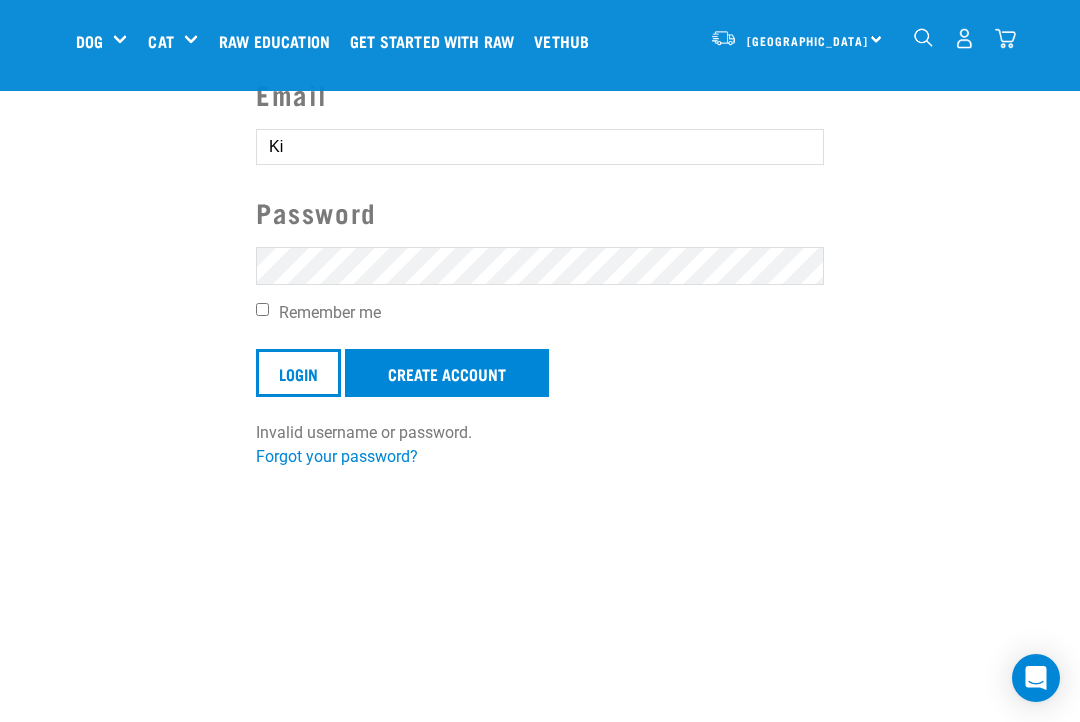 type on "[PERSON_NAME]" 